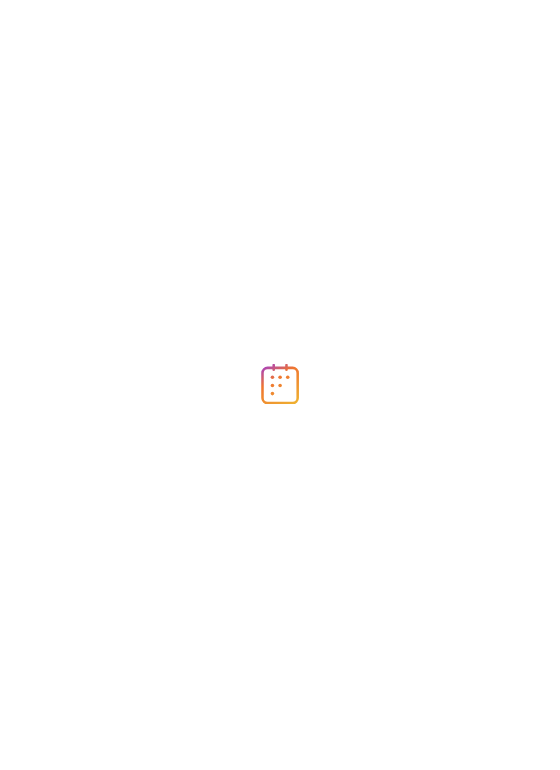 scroll, scrollTop: 0, scrollLeft: 0, axis: both 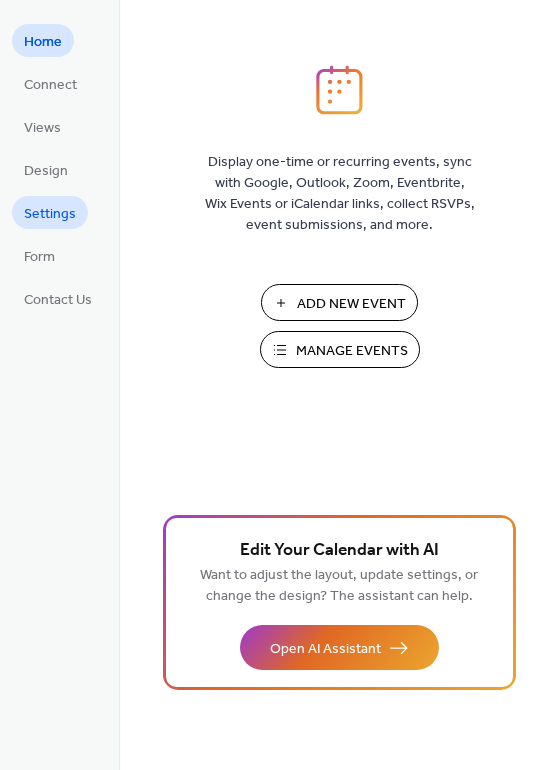 click on "Settings" at bounding box center [50, 214] 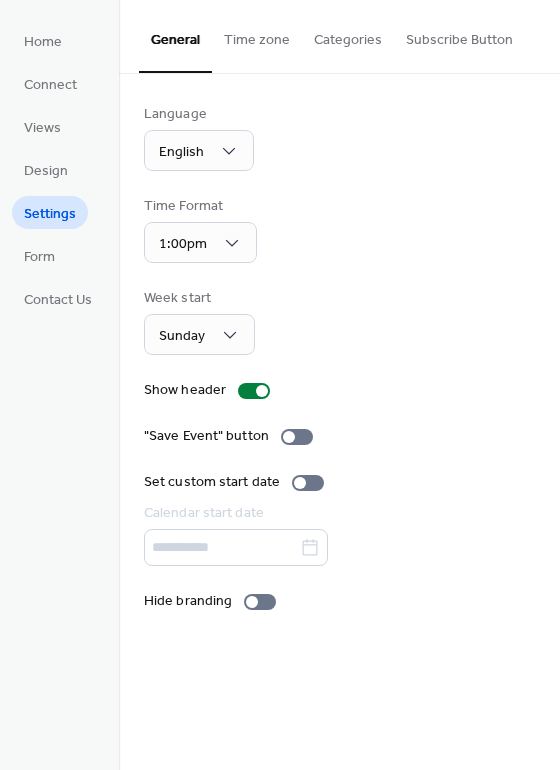click on "Time zone" at bounding box center (257, 35) 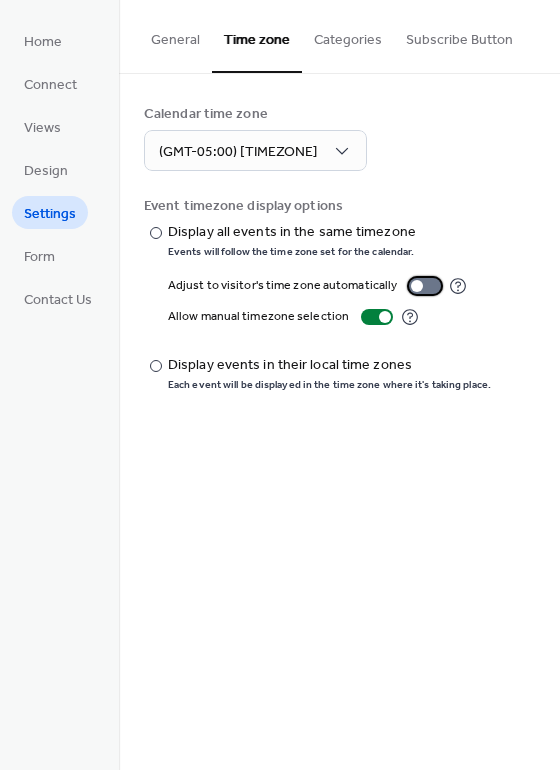 click at bounding box center (417, 286) 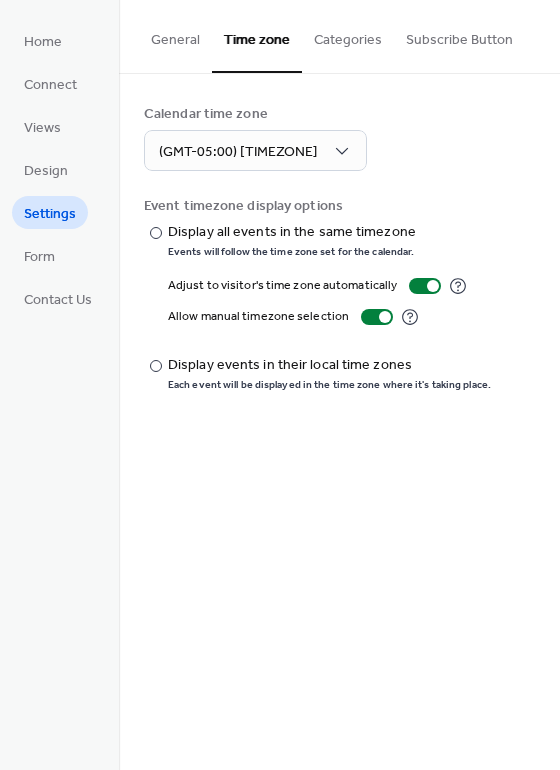 click on "Categories" at bounding box center [348, 35] 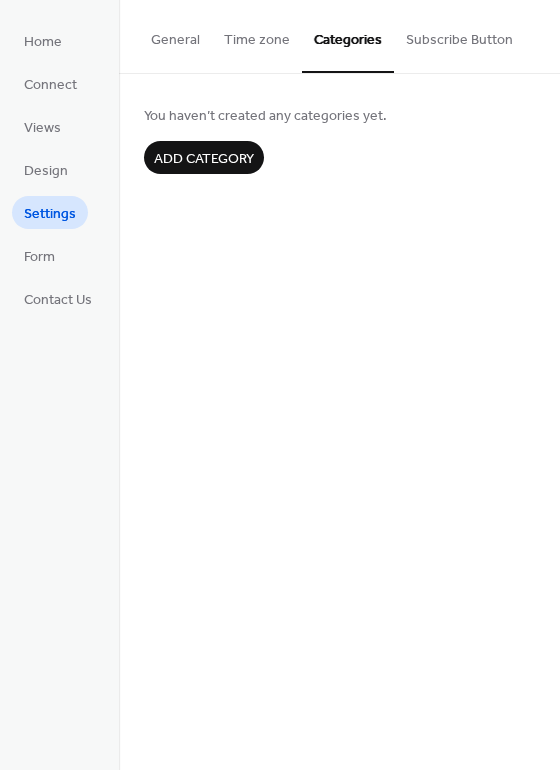 click on "Subscribe Button" at bounding box center [459, 35] 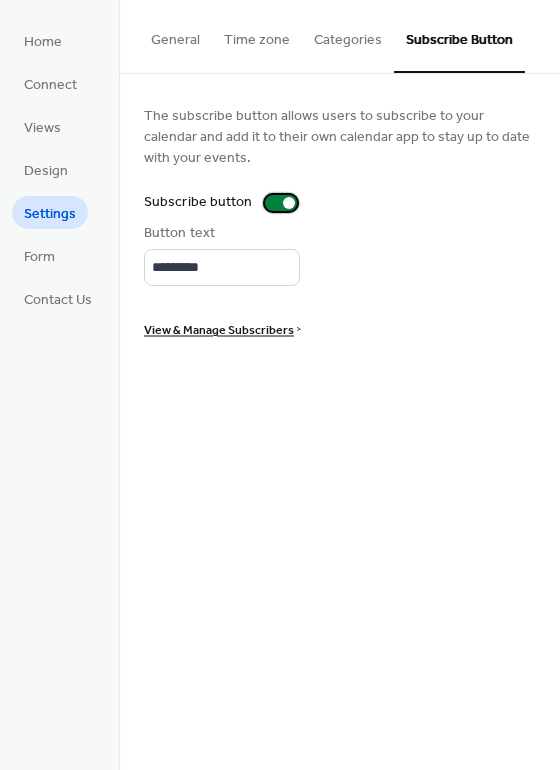 click at bounding box center (289, 203) 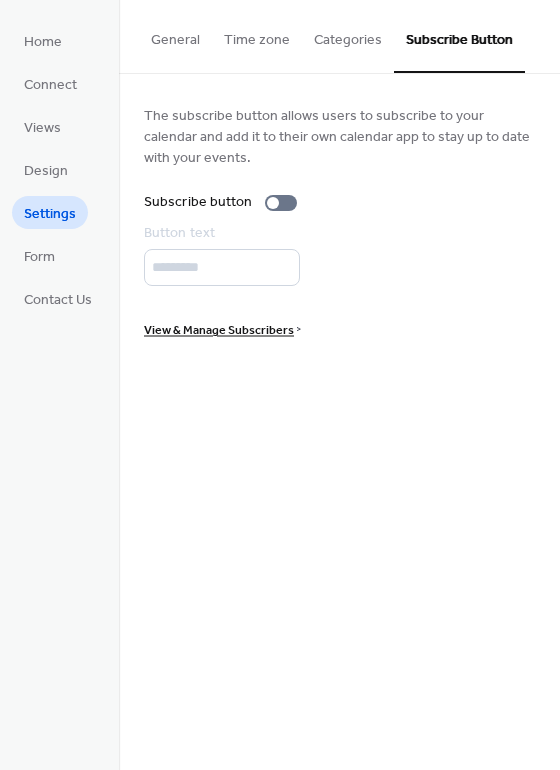 click on "View & Manage Subscribers" at bounding box center (219, 330) 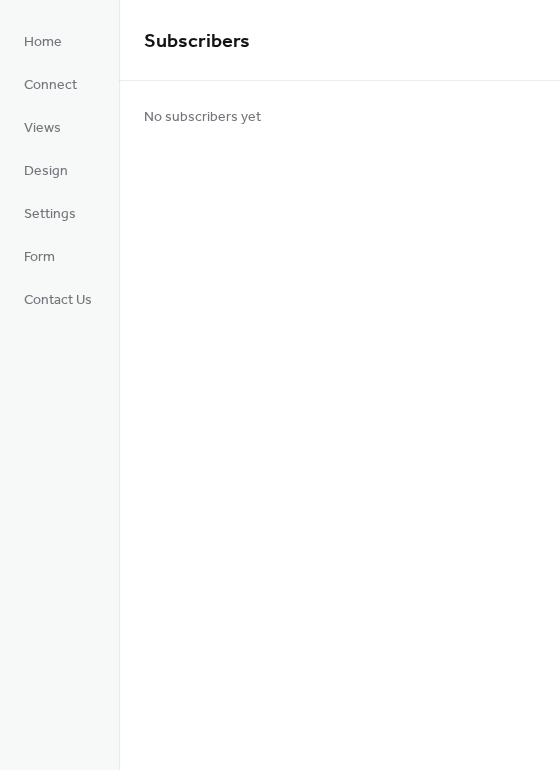 click on "Home Connect Views Design Settings Form Contact Us" at bounding box center [58, 169] 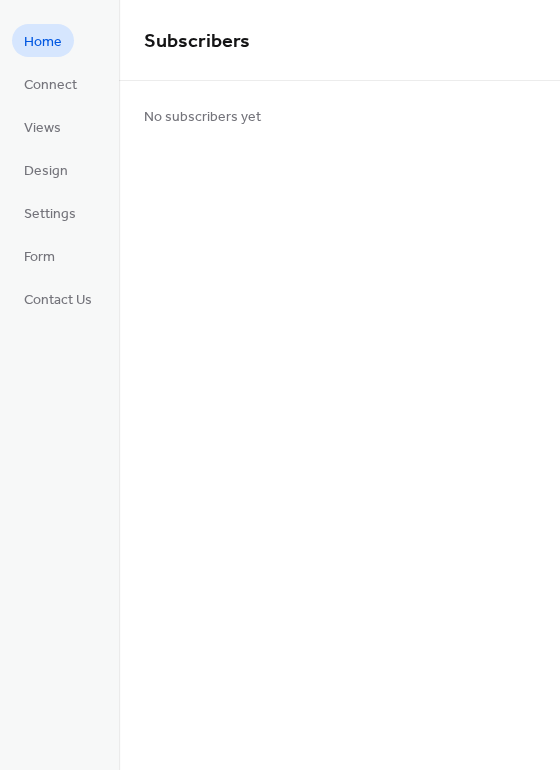click on "Home" at bounding box center (43, 40) 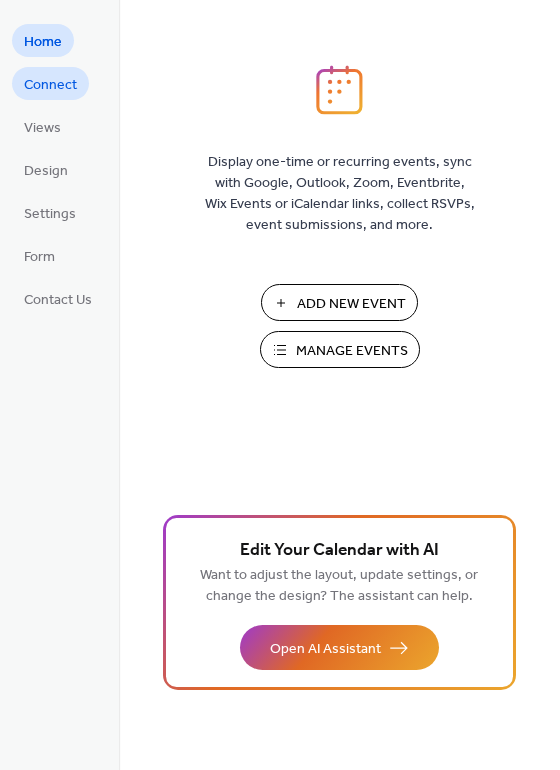 click on "Connect" at bounding box center [50, 85] 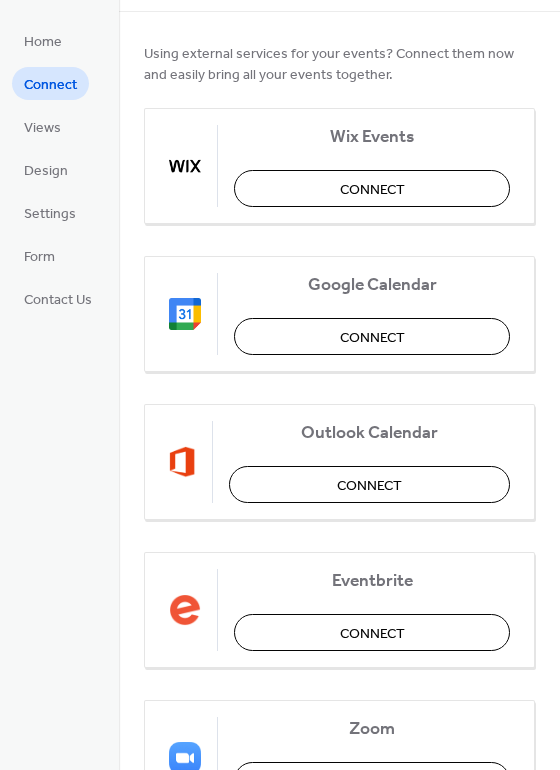 scroll, scrollTop: 0, scrollLeft: 0, axis: both 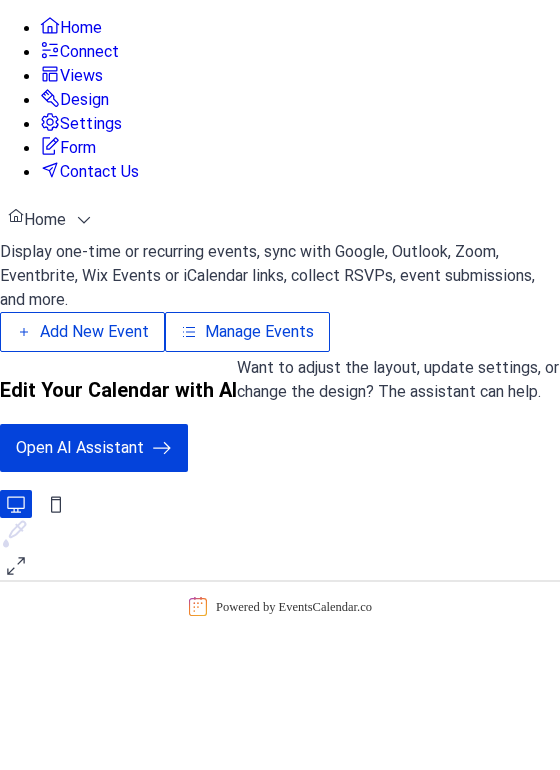 click on "Form" at bounding box center [68, 147] 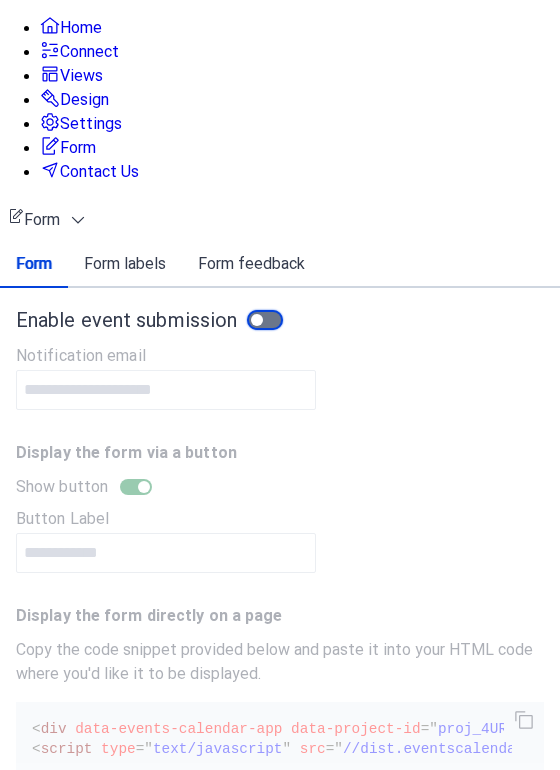 click at bounding box center (265, 320) 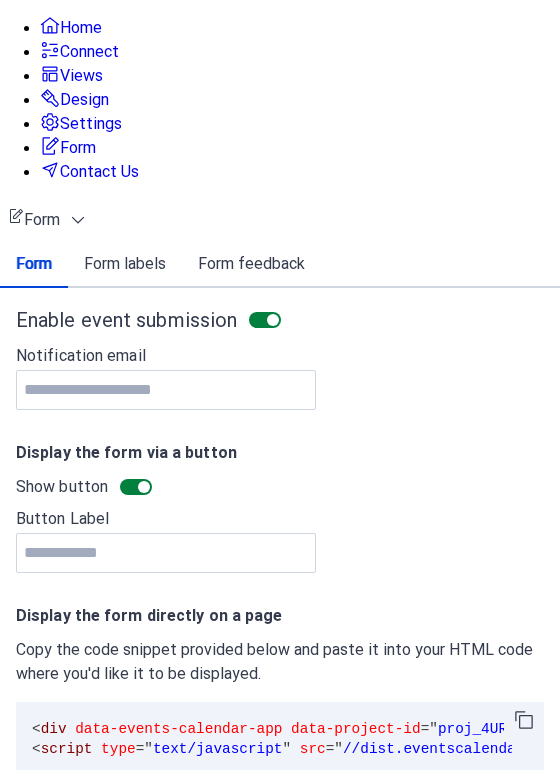 click on "Form labels" at bounding box center [125, 264] 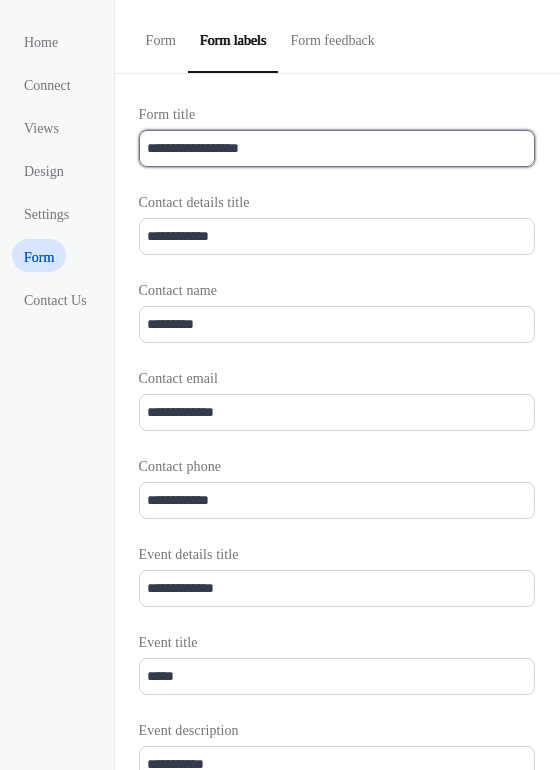 click on "**********" at bounding box center [337, 148] 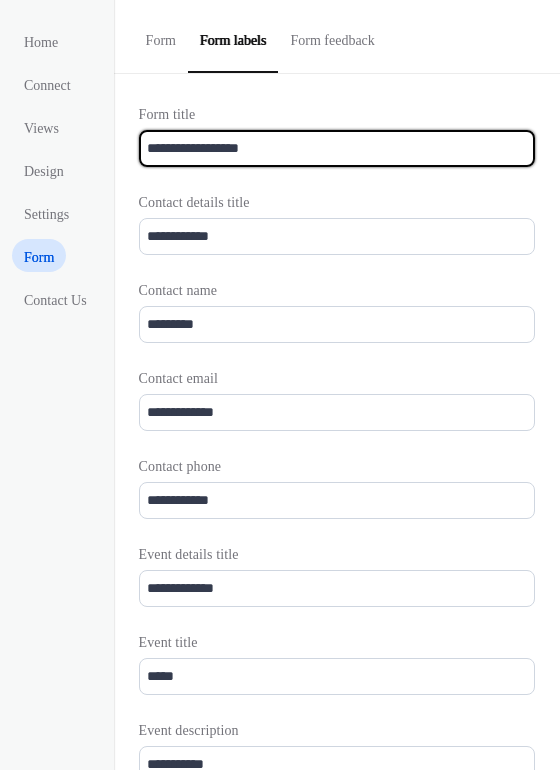 click on "**********" at bounding box center (337, 148) 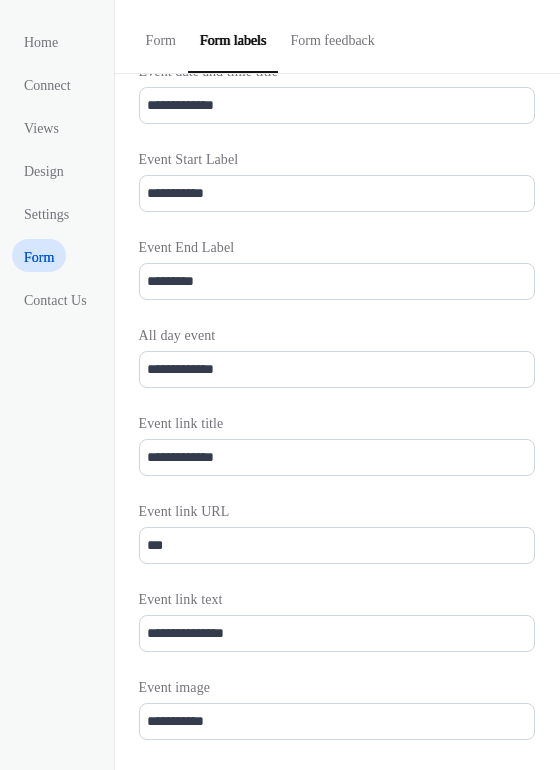 scroll, scrollTop: 0, scrollLeft: 0, axis: both 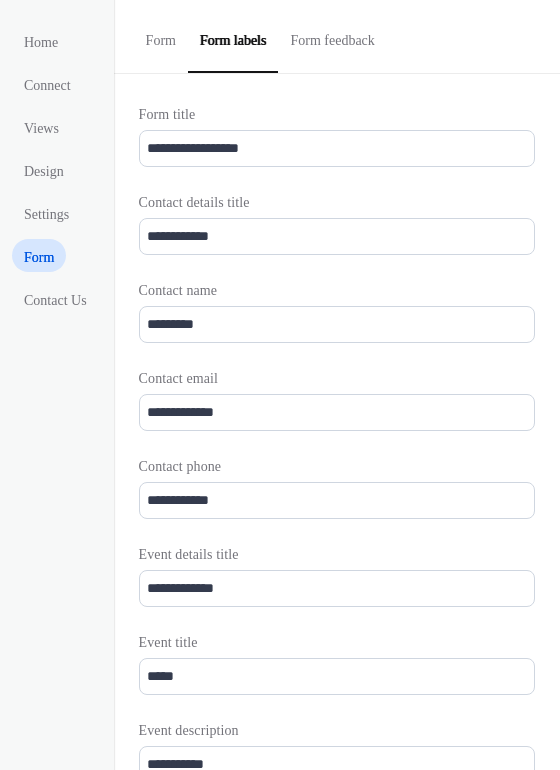 click on "Contact details title" at bounding box center (335, 202) 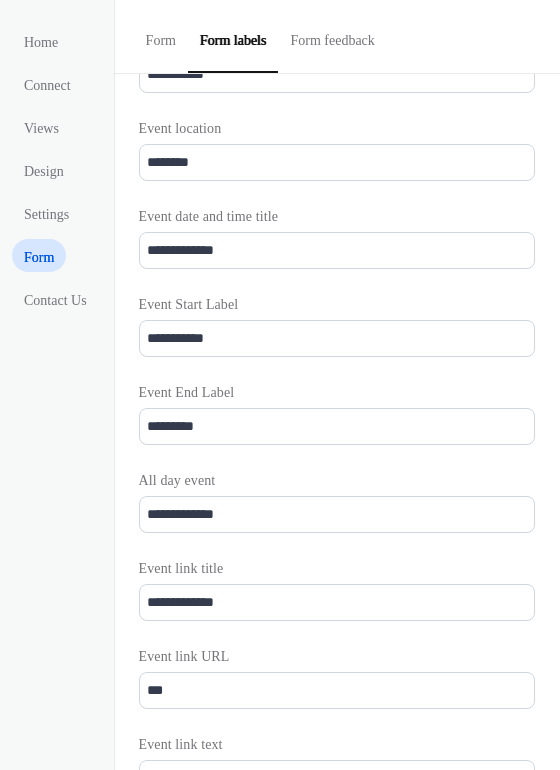 scroll, scrollTop: 835, scrollLeft: 0, axis: vertical 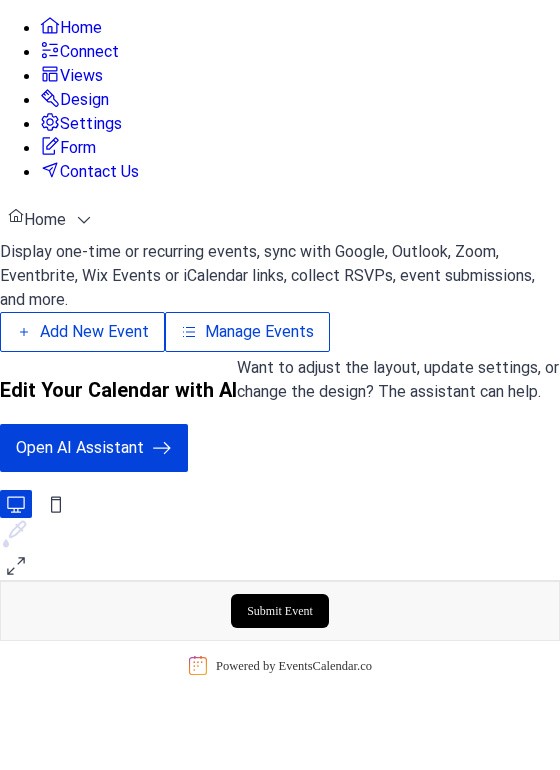 drag, startPoint x: 69, startPoint y: 296, endPoint x: 86, endPoint y: 295, distance: 17.029387 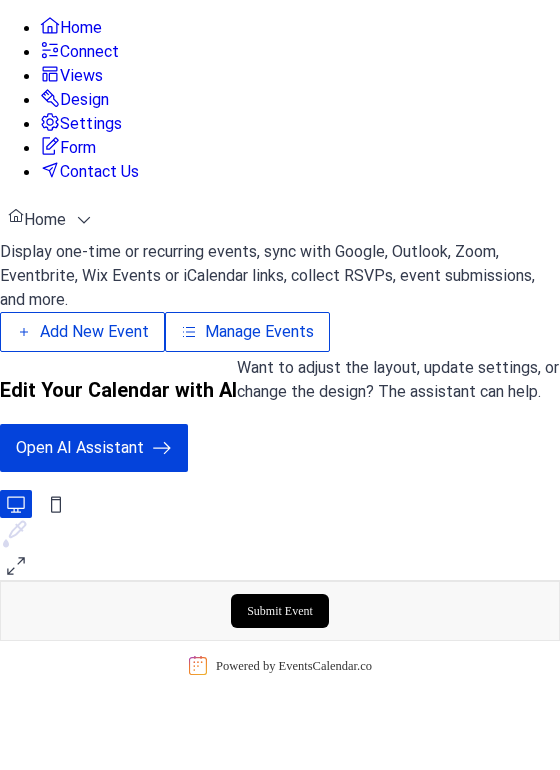 click on "Contact Us" at bounding box center [99, 172] 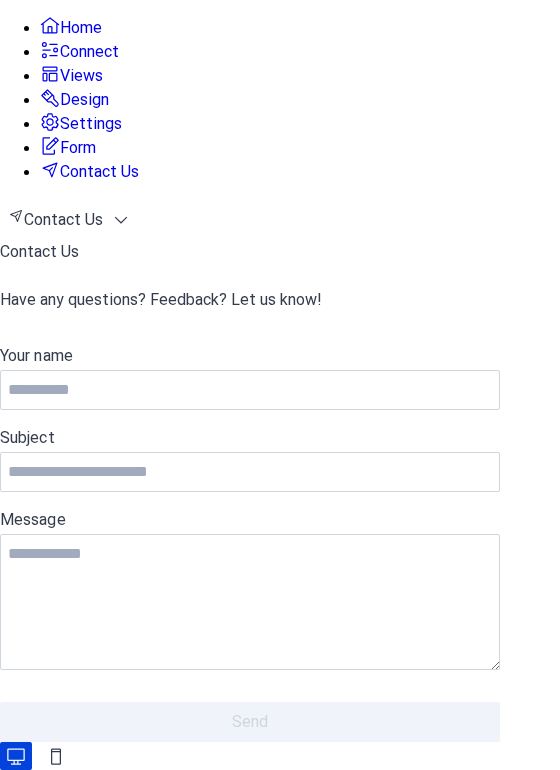 click on "Form" at bounding box center [68, 147] 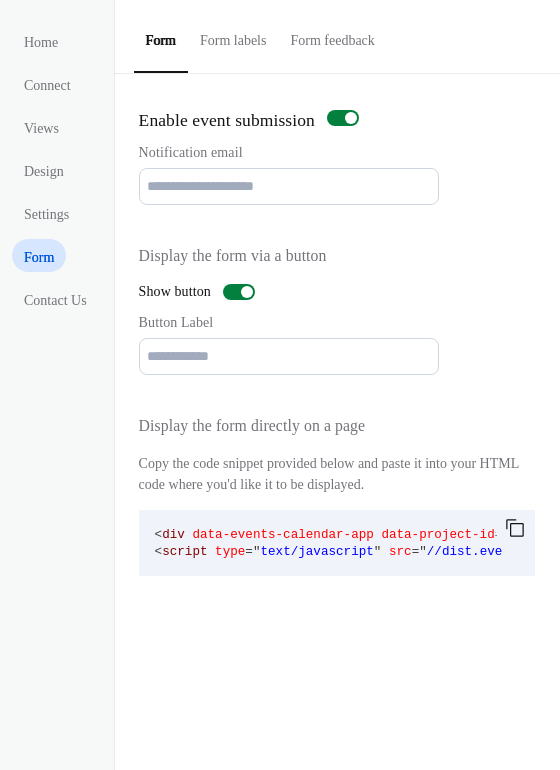 click on "Form labels" at bounding box center [233, 35] 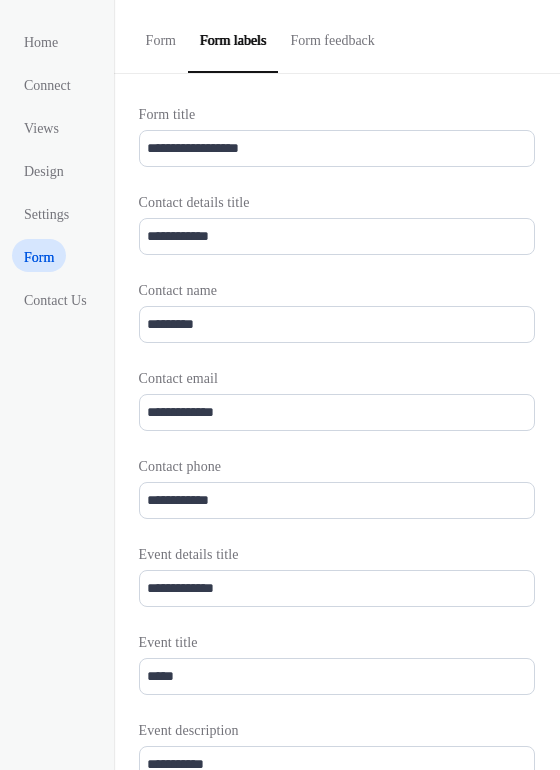 click on "Form feedback" at bounding box center (332, 35) 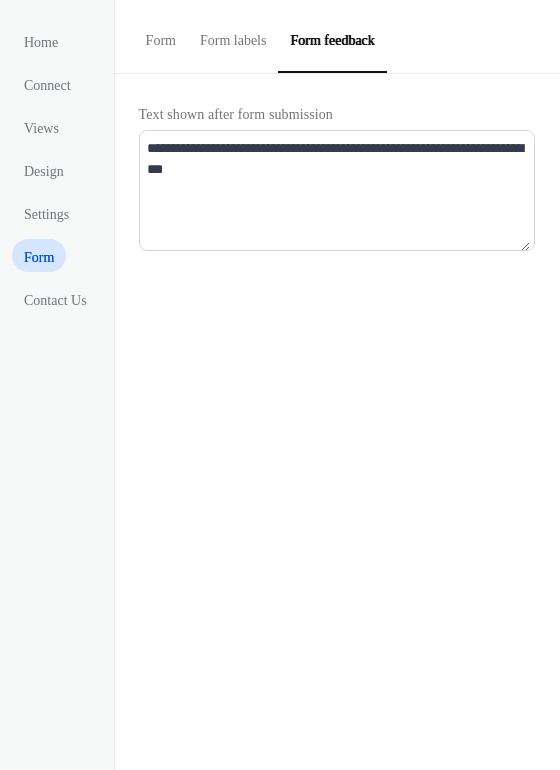 click on "Form labels" at bounding box center [233, 35] 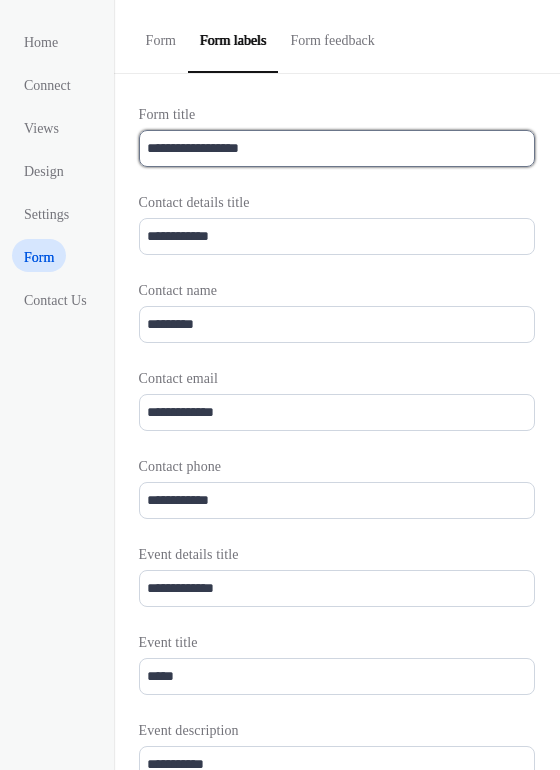 click on "**********" at bounding box center (337, 148) 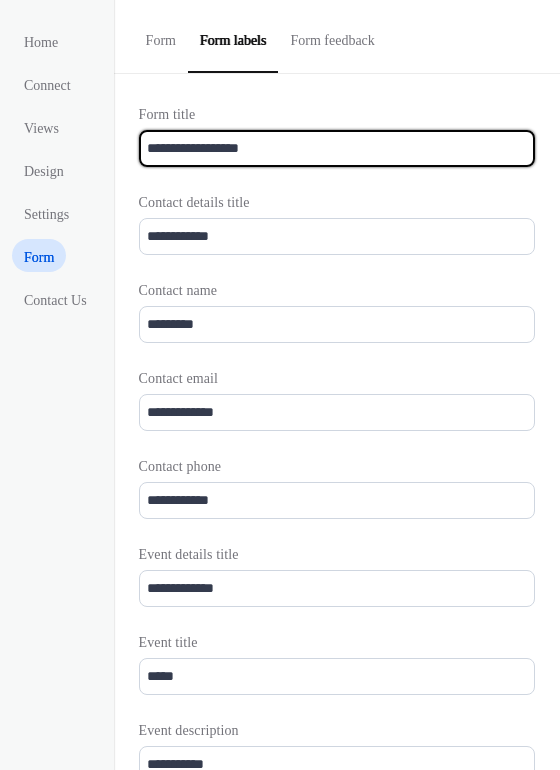 click on "**********" at bounding box center (337, 148) 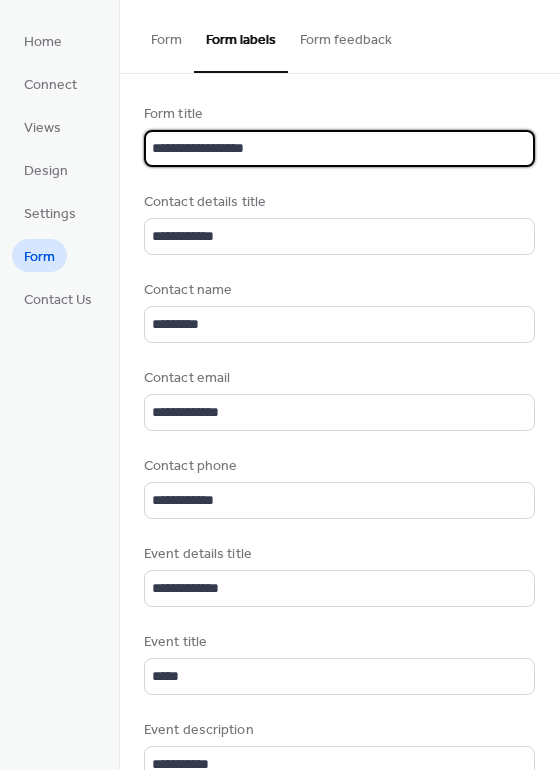 click on "**********" at bounding box center [339, 148] 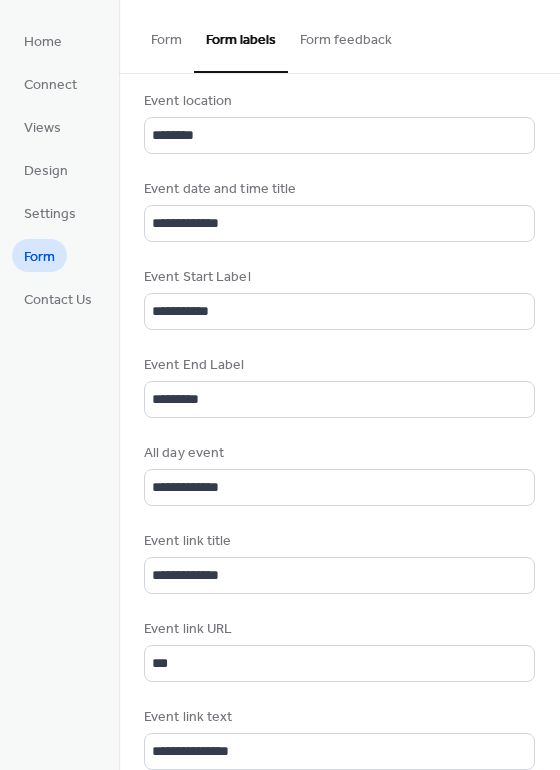 scroll, scrollTop: 835, scrollLeft: 0, axis: vertical 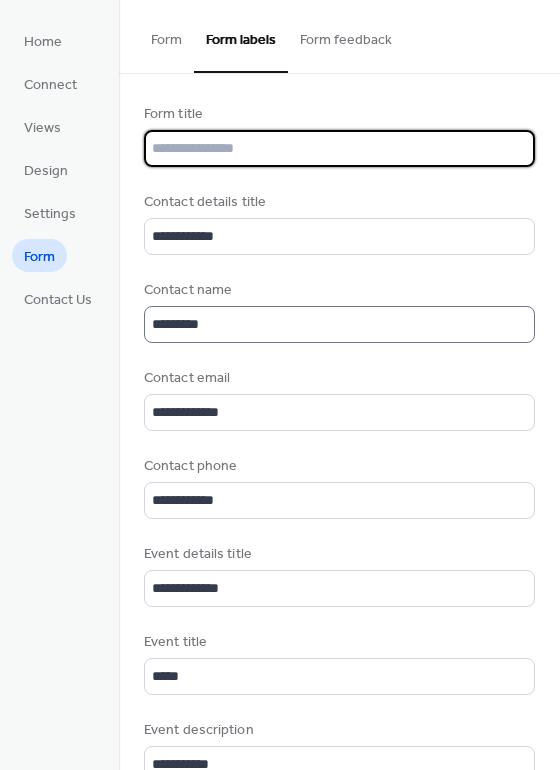 type 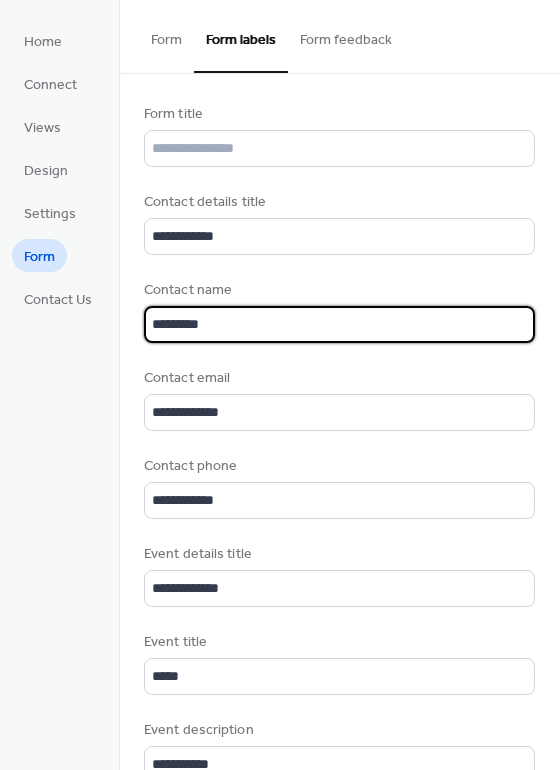 click on "*********" at bounding box center (339, 324) 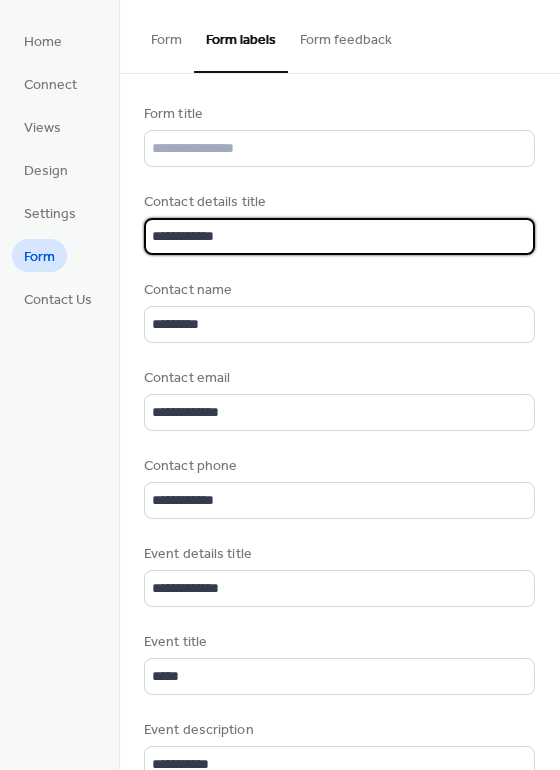 scroll, scrollTop: 2, scrollLeft: 0, axis: vertical 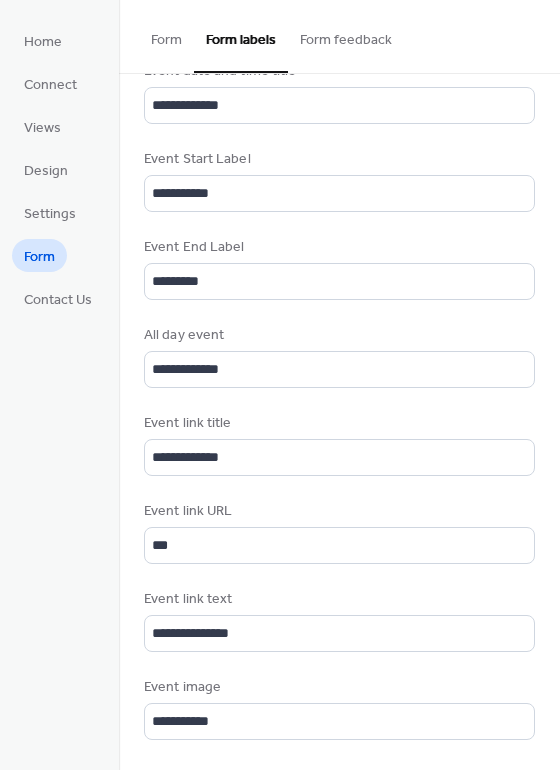 type 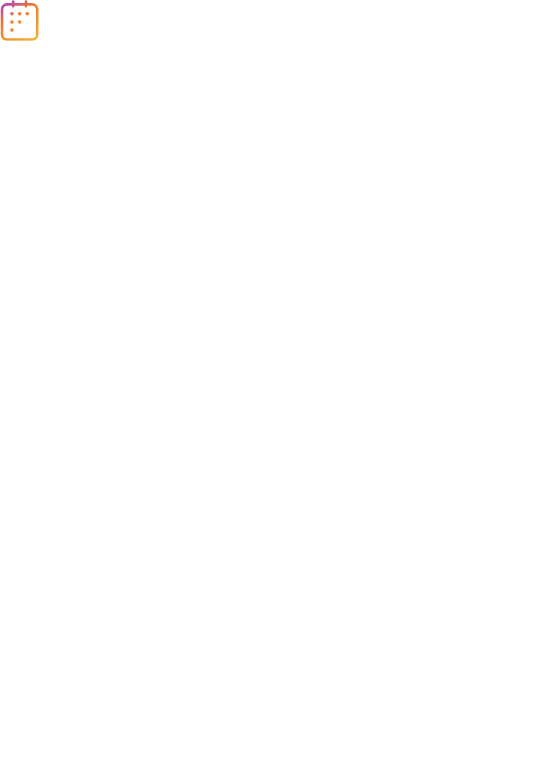 scroll, scrollTop: 0, scrollLeft: 0, axis: both 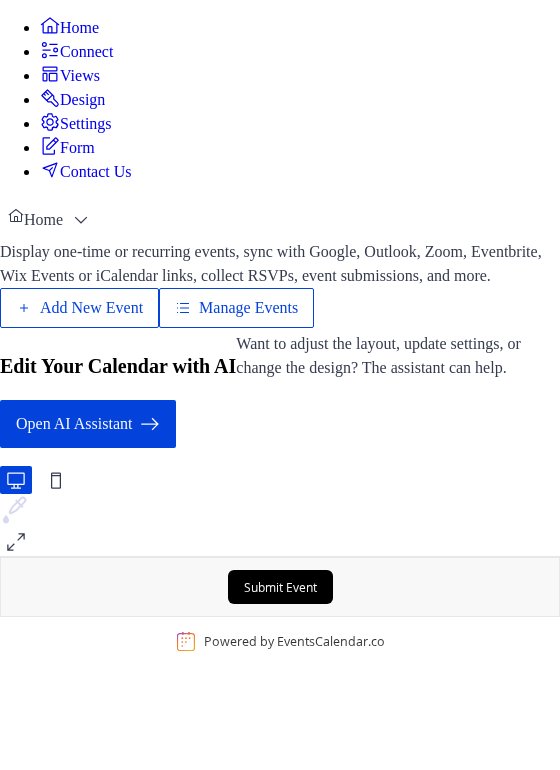 click on "Design" at bounding box center [82, 100] 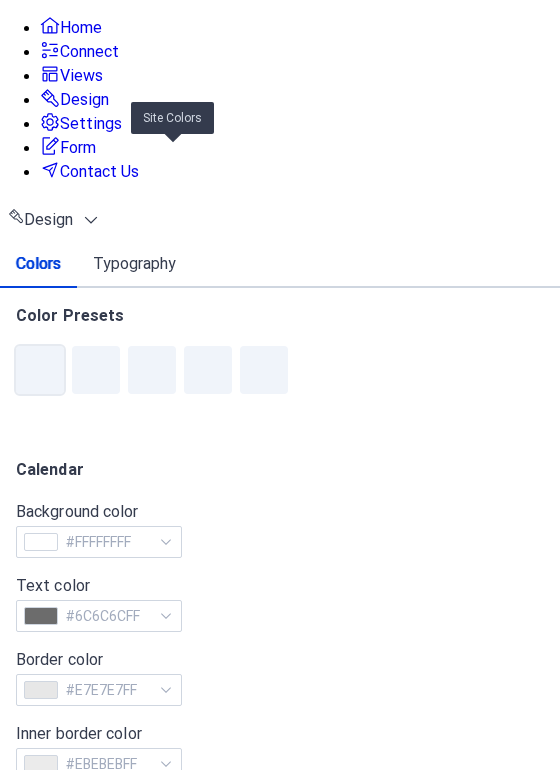 click at bounding box center [40, 370] 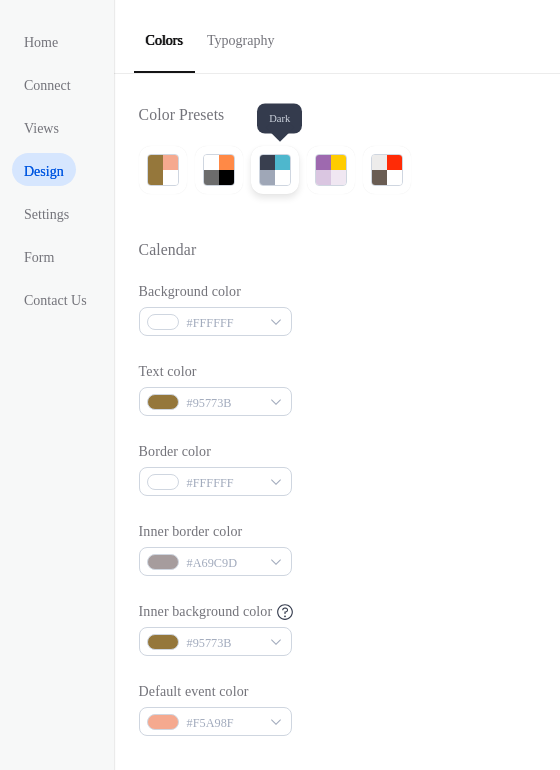 click at bounding box center [275, 170] 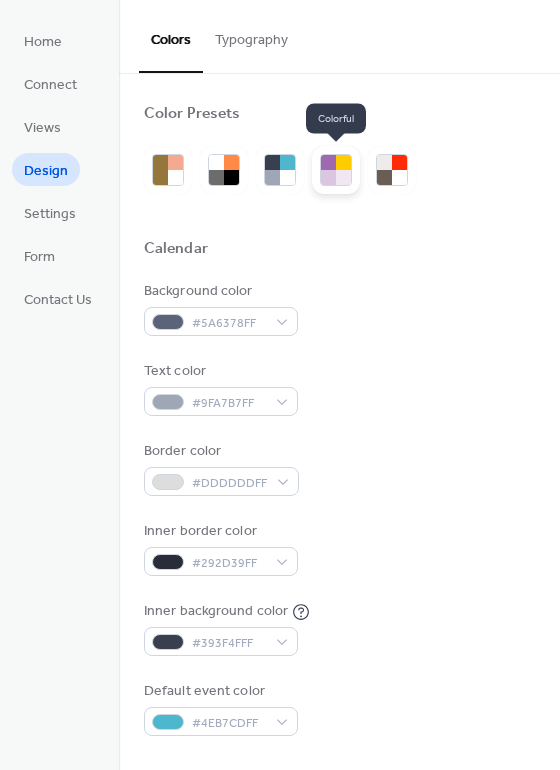 click at bounding box center [328, 177] 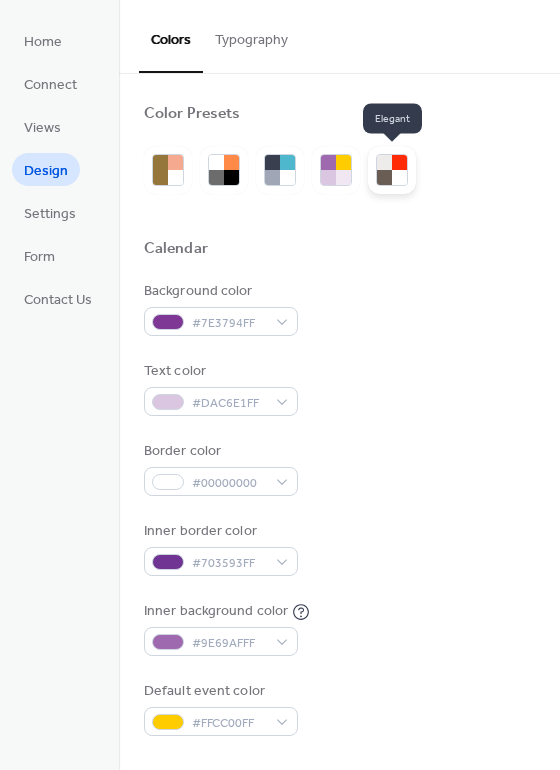 click at bounding box center (384, 177) 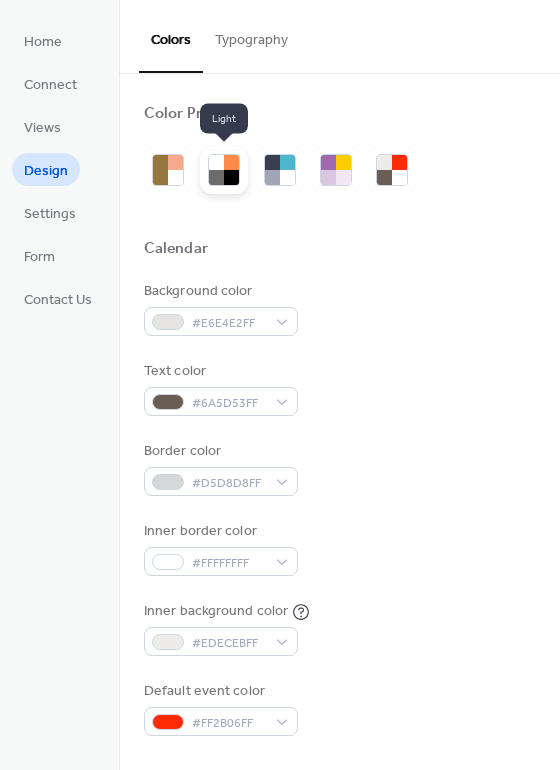 click at bounding box center (216, 177) 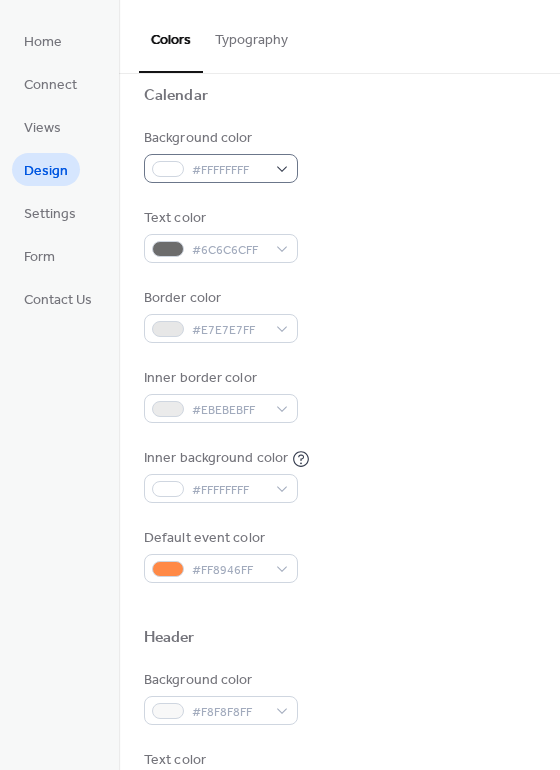 scroll, scrollTop: 0, scrollLeft: 0, axis: both 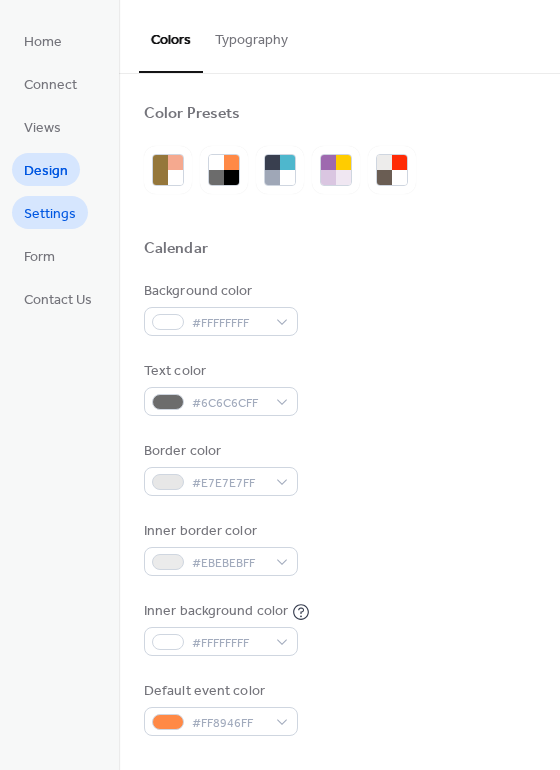 click on "Settings" at bounding box center (50, 214) 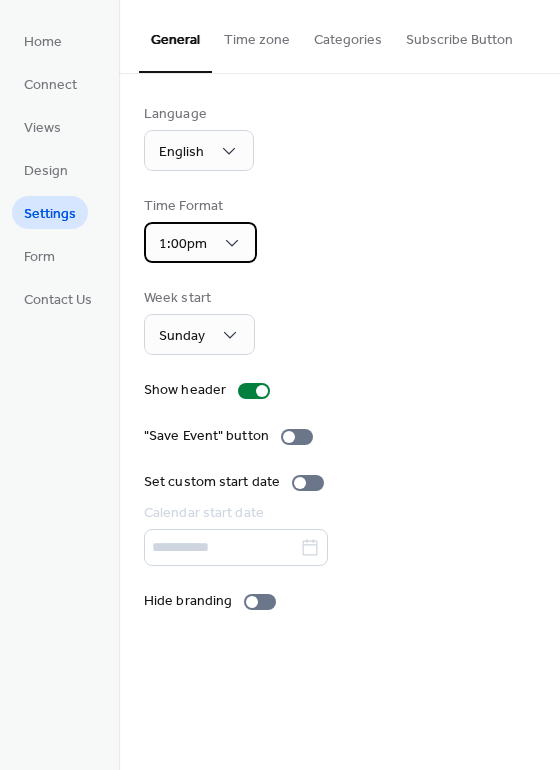 click on "1:00pm" at bounding box center (200, 242) 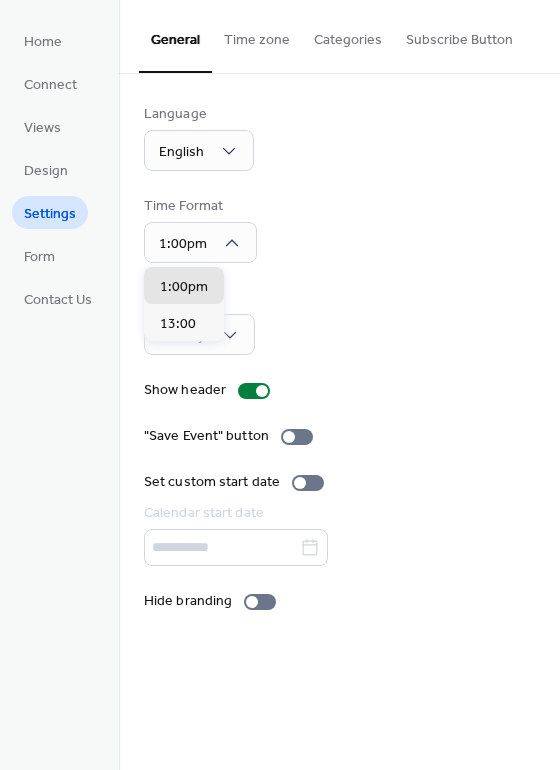 click on "Time Format 1:00pm" at bounding box center [339, 229] 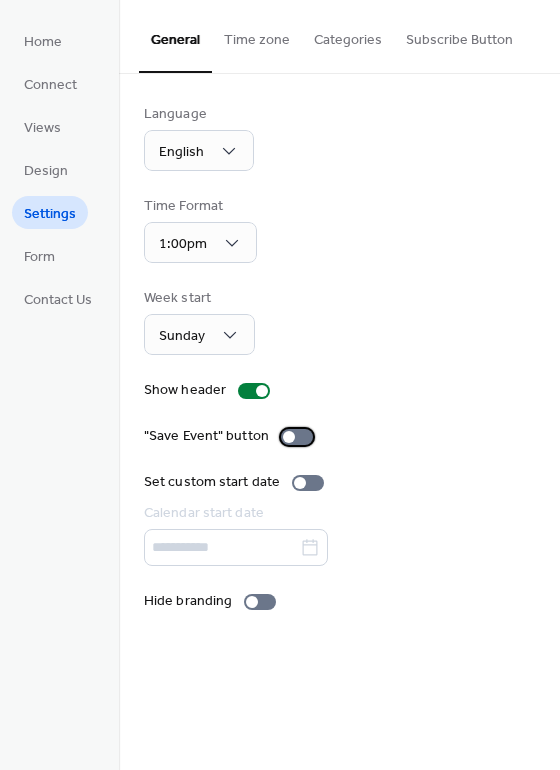 click at bounding box center (297, 437) 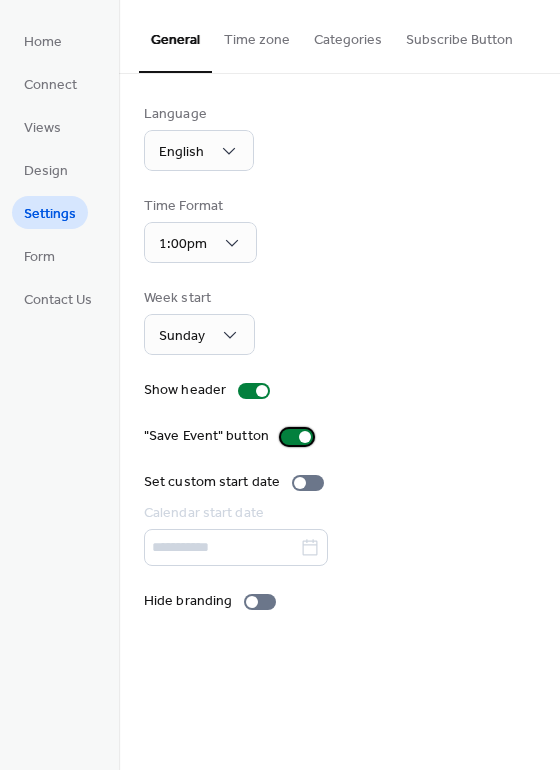 click at bounding box center (297, 437) 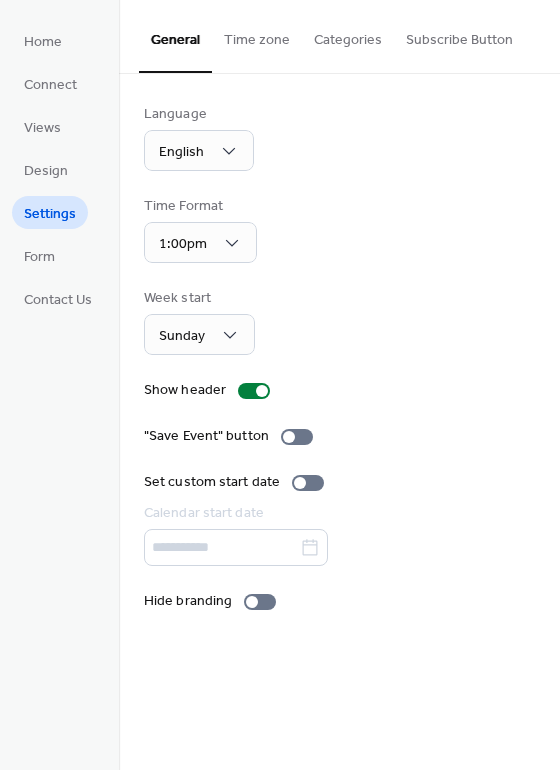 click on "Time zone" at bounding box center (257, 35) 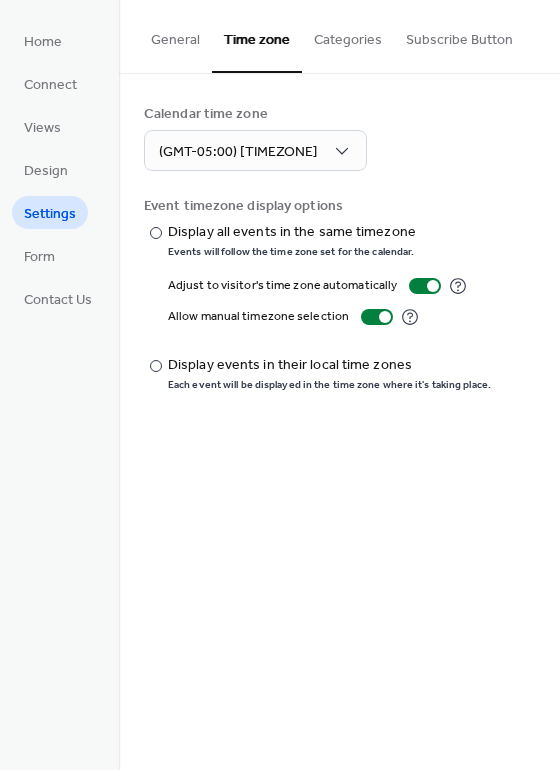 click on "Categories" at bounding box center (348, 35) 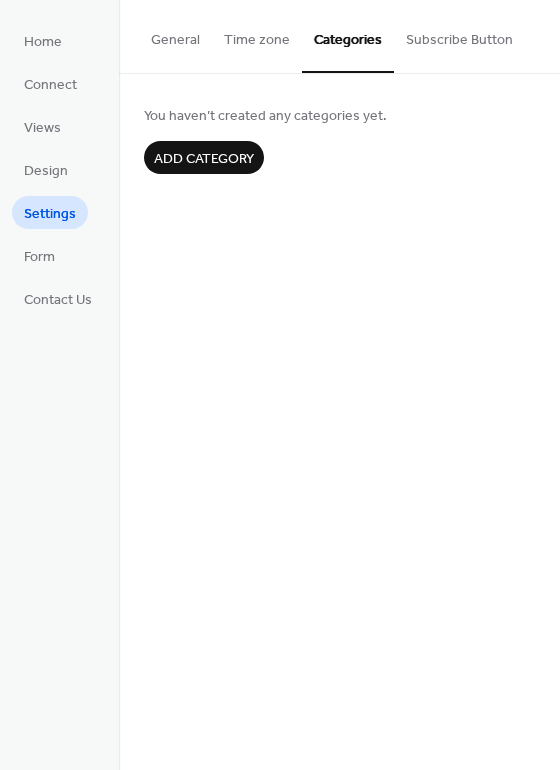 click on "Subscribe Button" at bounding box center (459, 35) 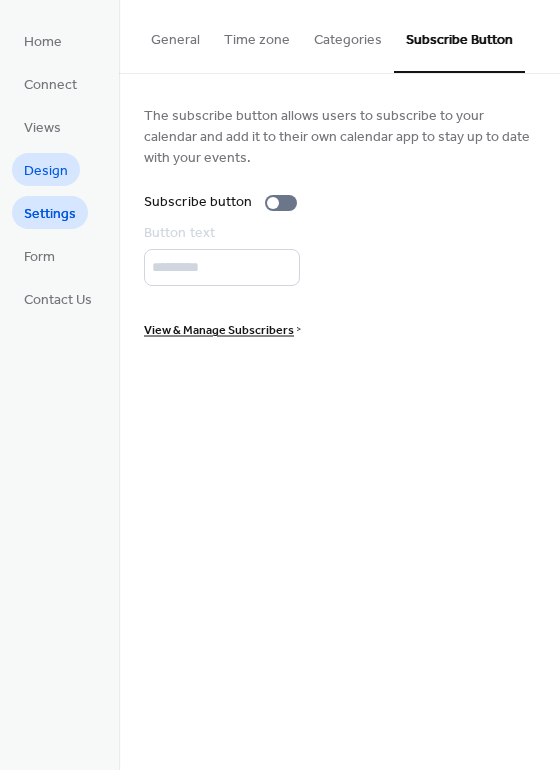 click on "Design" at bounding box center [46, 169] 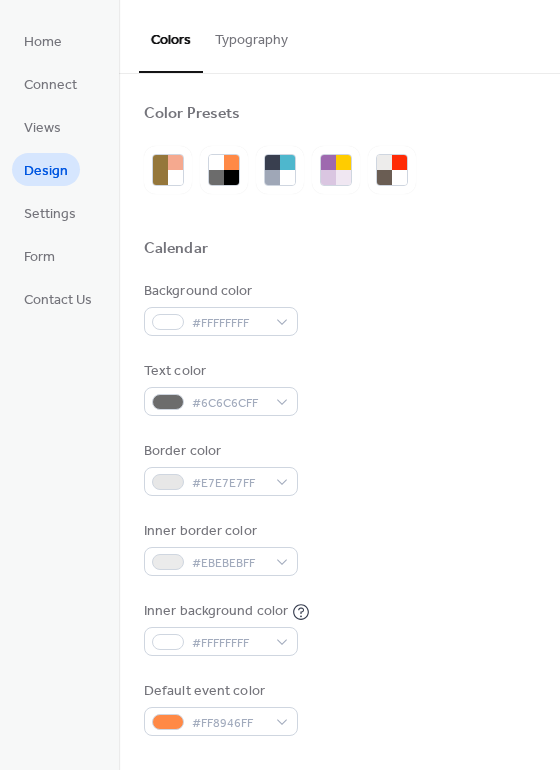 click on "Views" at bounding box center [42, 126] 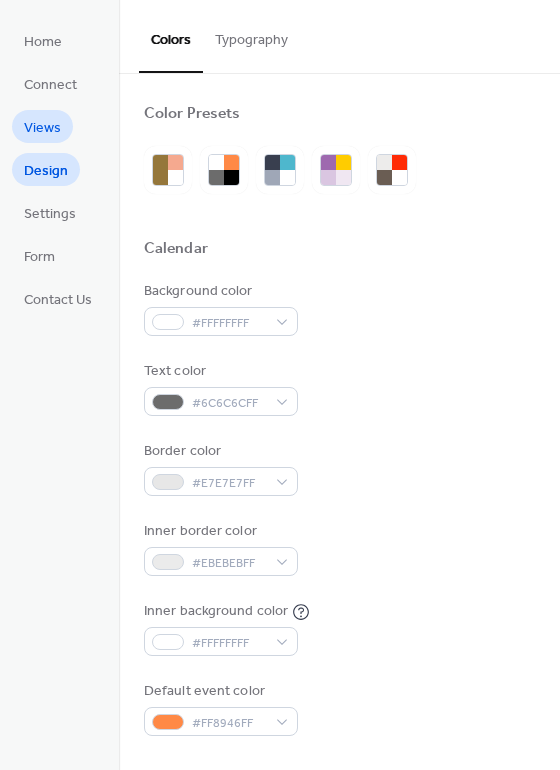 click on "Views" at bounding box center [42, 128] 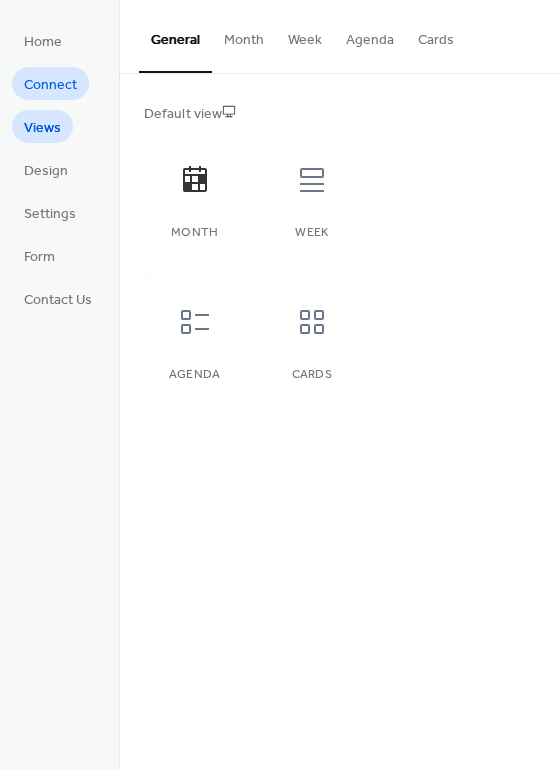 click on "Connect" at bounding box center (50, 85) 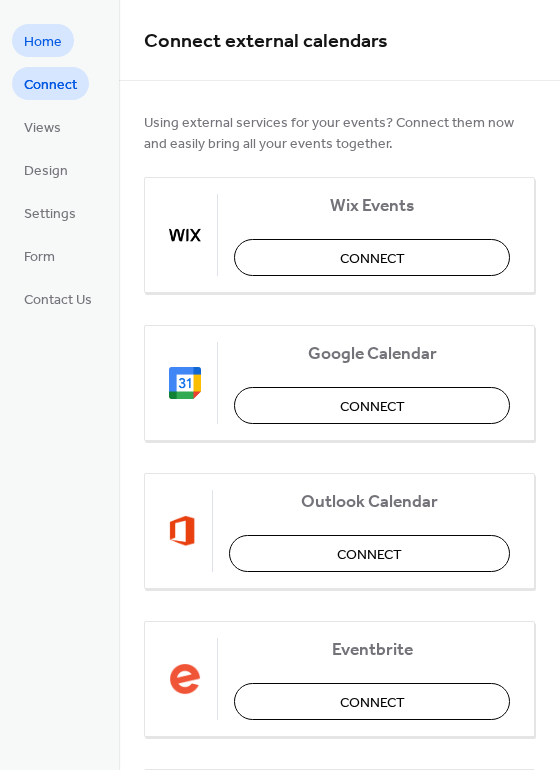 click on "Home" at bounding box center [43, 40] 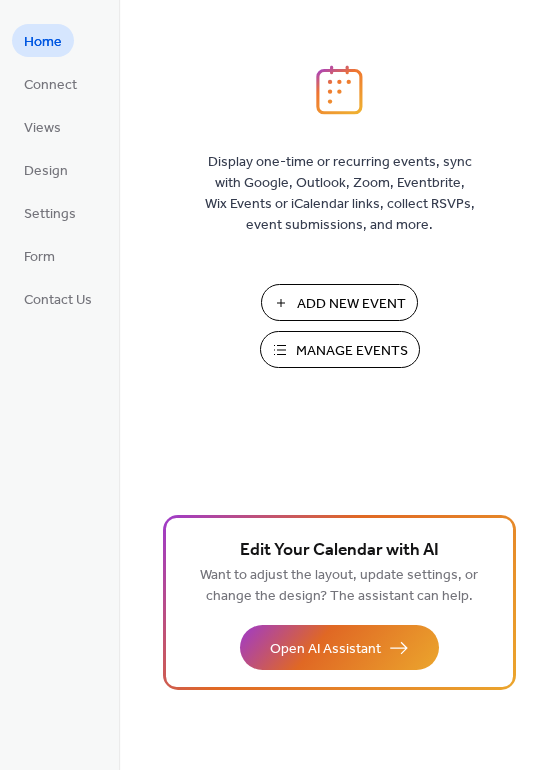 click on "Manage Events" at bounding box center [352, 351] 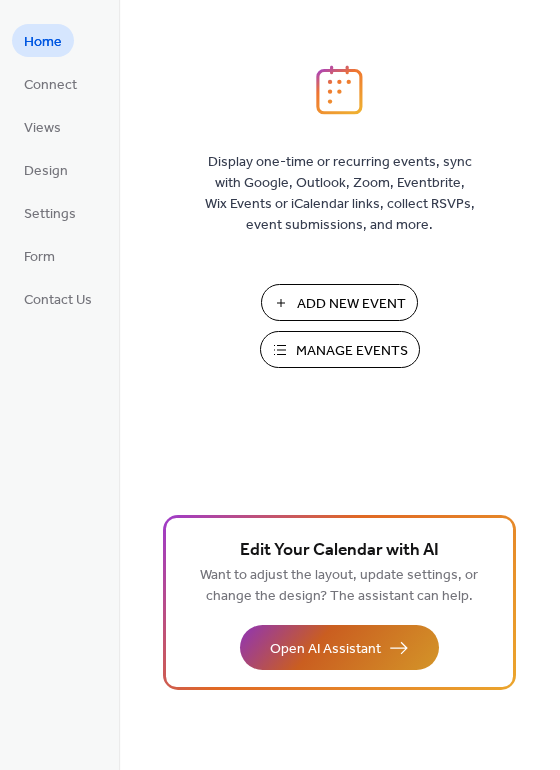 click on "Open AI Assistant" at bounding box center [325, 649] 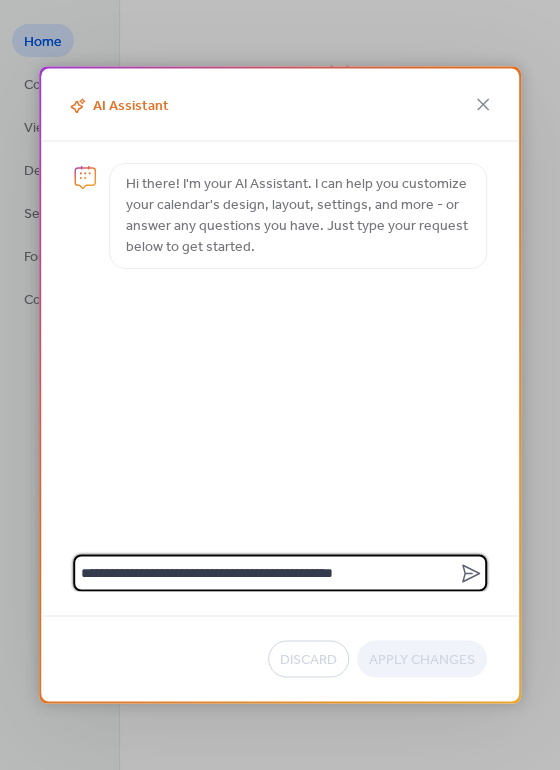 type on "**********" 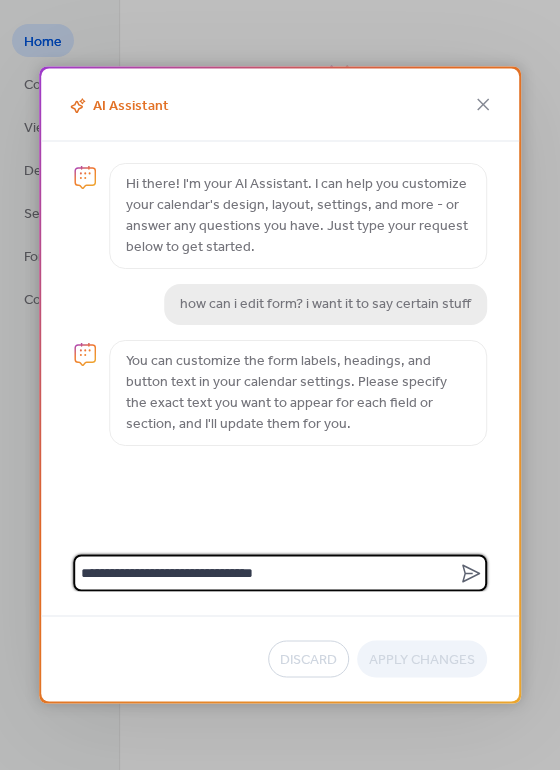 type on "**********" 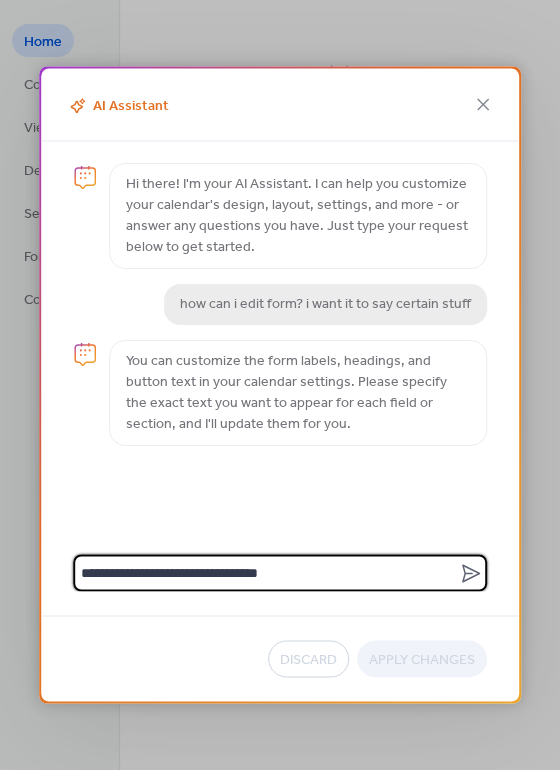 type 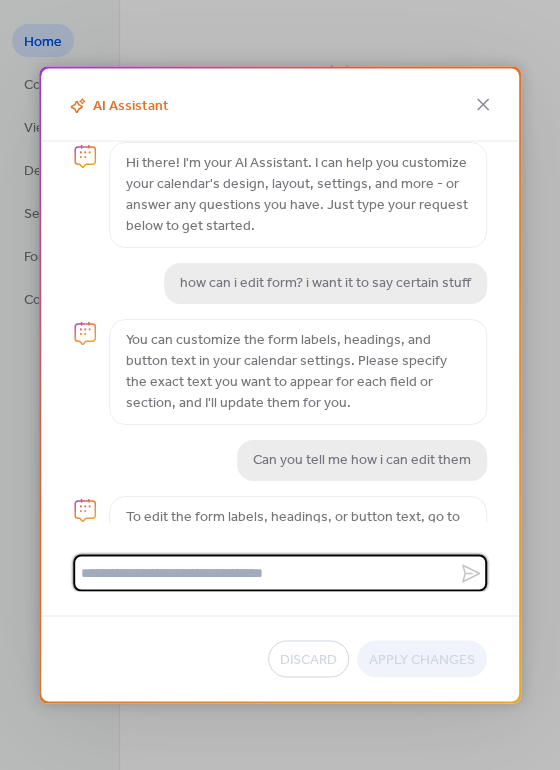 scroll, scrollTop: 121, scrollLeft: 0, axis: vertical 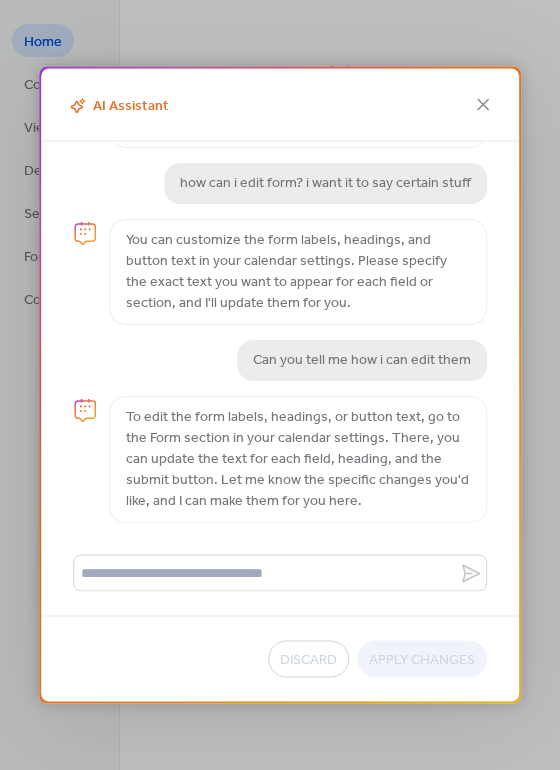 click on "AI Assistant" at bounding box center [280, 105] 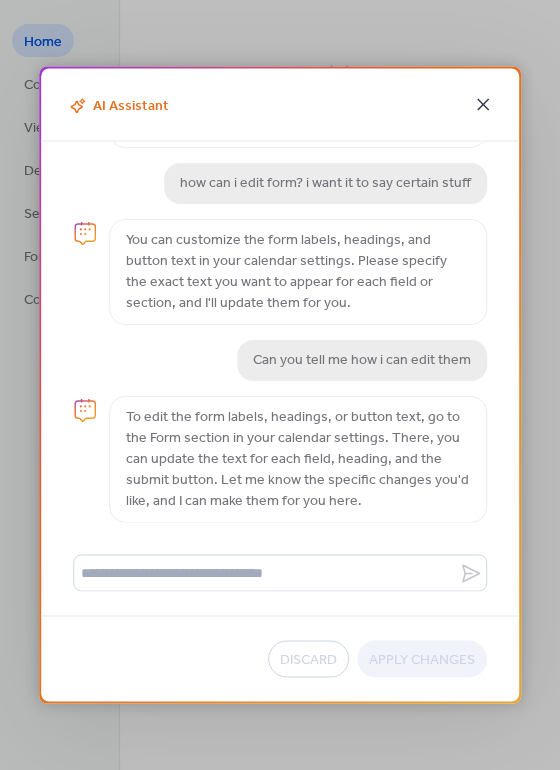 click 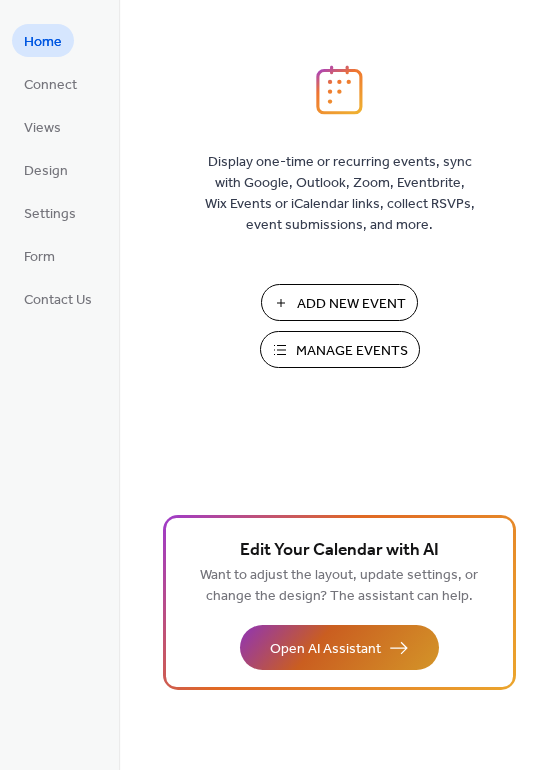 click on "Open AI Assistant" at bounding box center [339, 647] 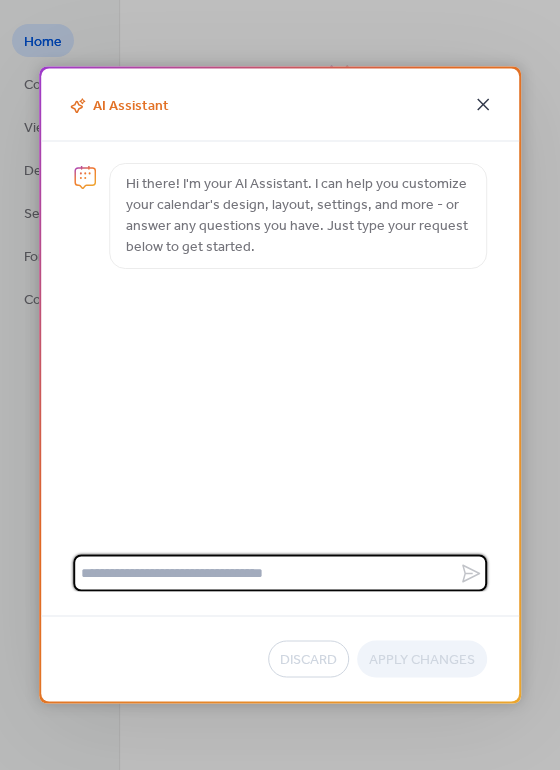 click 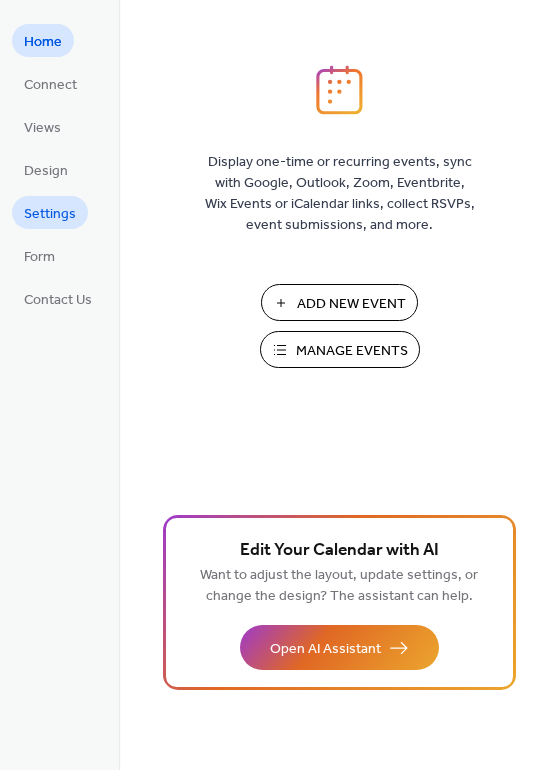 click on "Settings" at bounding box center (50, 214) 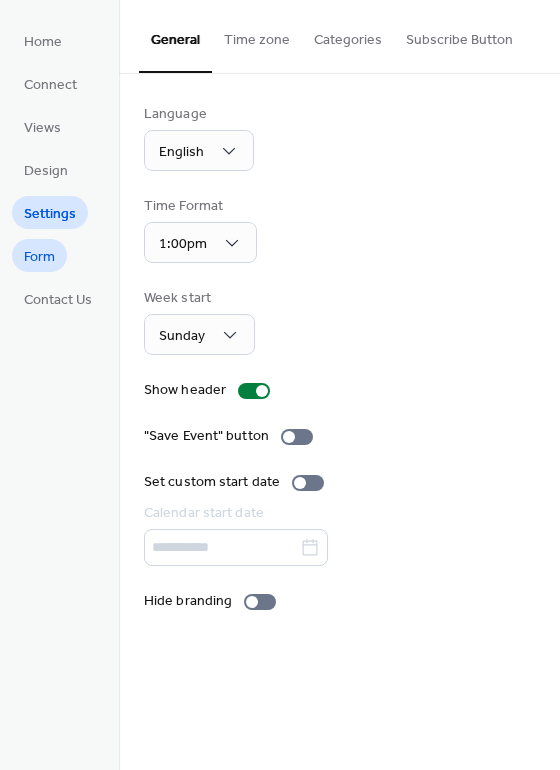click on "Form" at bounding box center [39, 257] 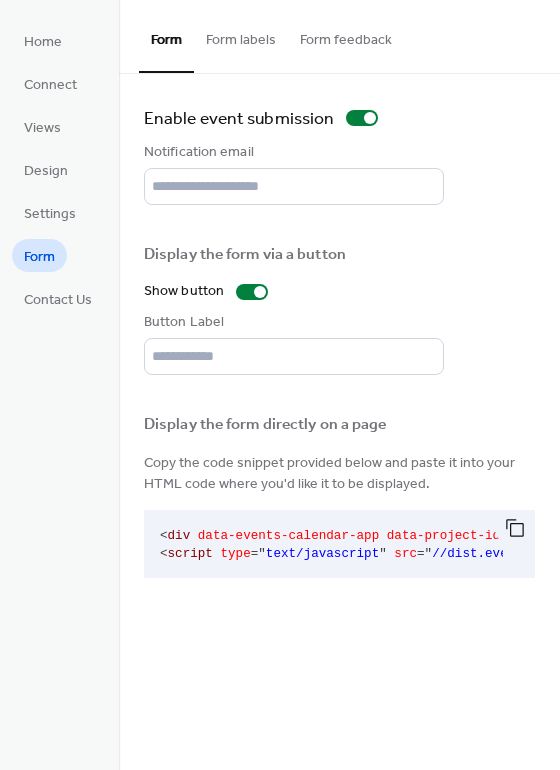 click on "Form labels" at bounding box center [241, 35] 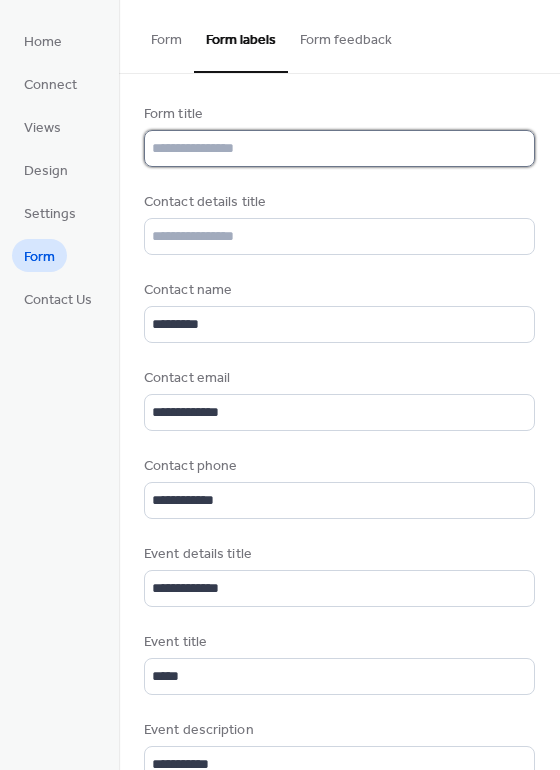 click at bounding box center (339, 148) 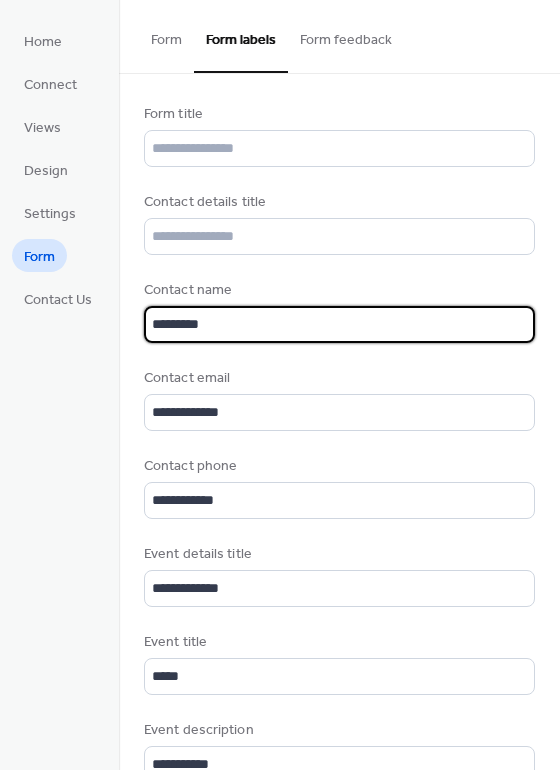 click on "*********" at bounding box center [339, 324] 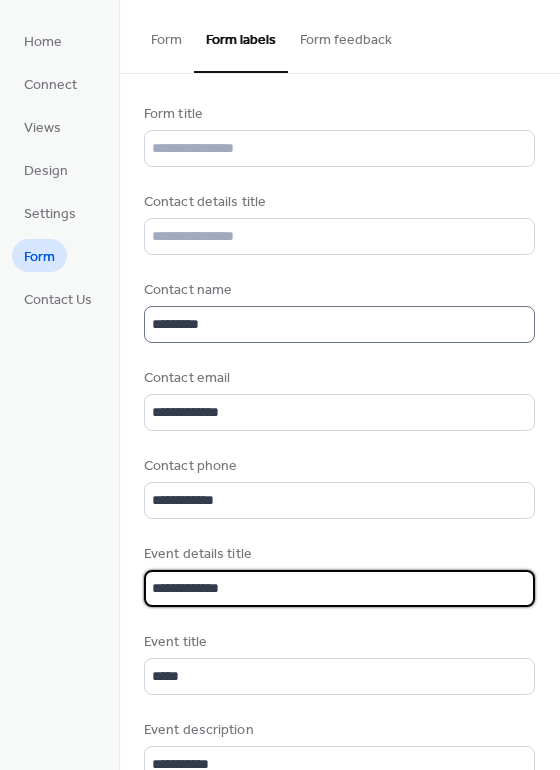 type on "*" 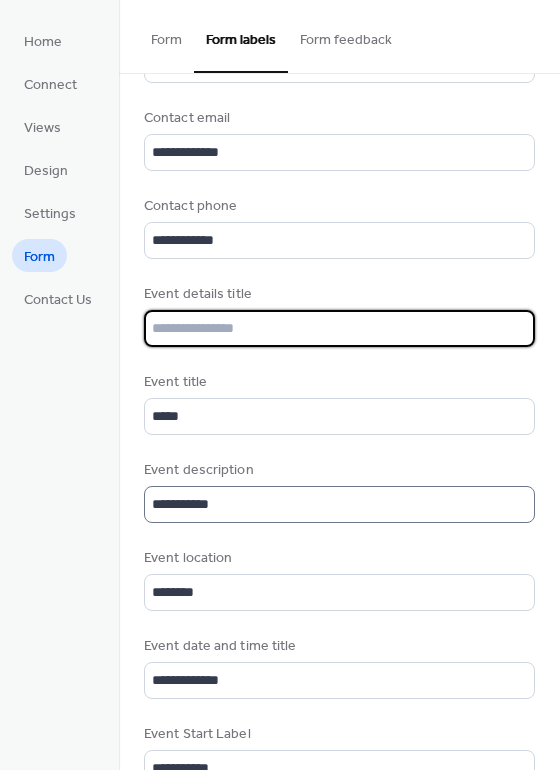 scroll, scrollTop: 275, scrollLeft: 0, axis: vertical 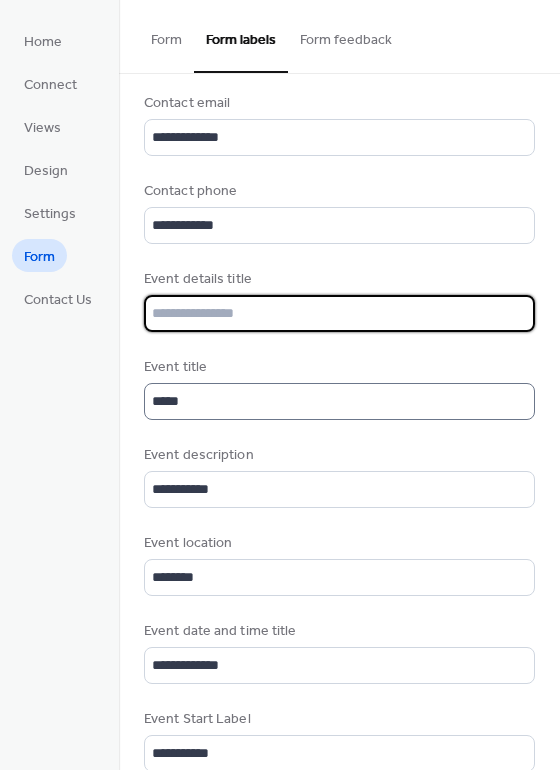 type 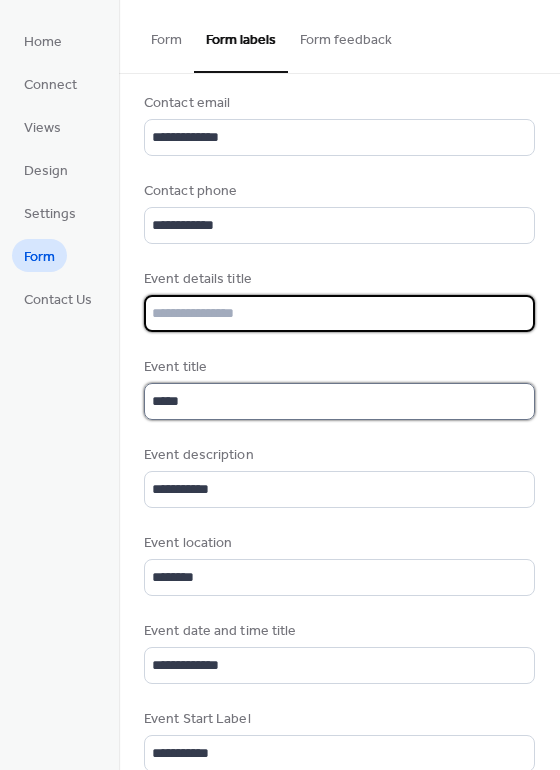 click on "*****" at bounding box center [339, 401] 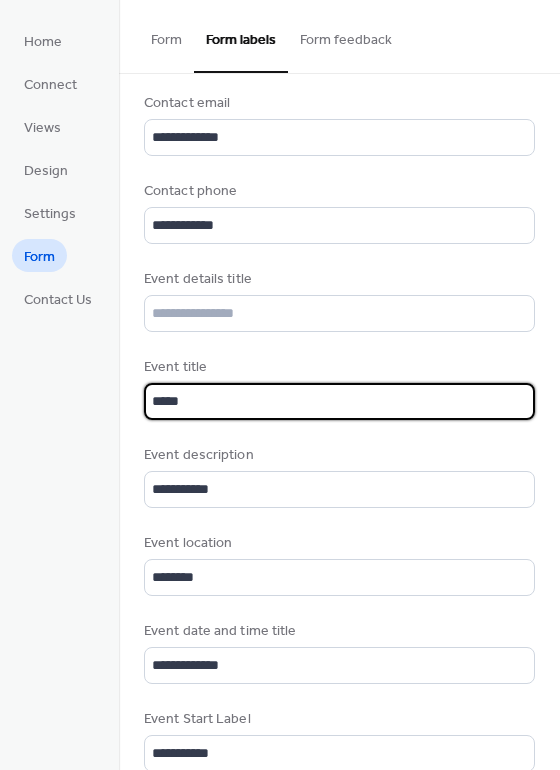 click on "*****" at bounding box center [339, 401] 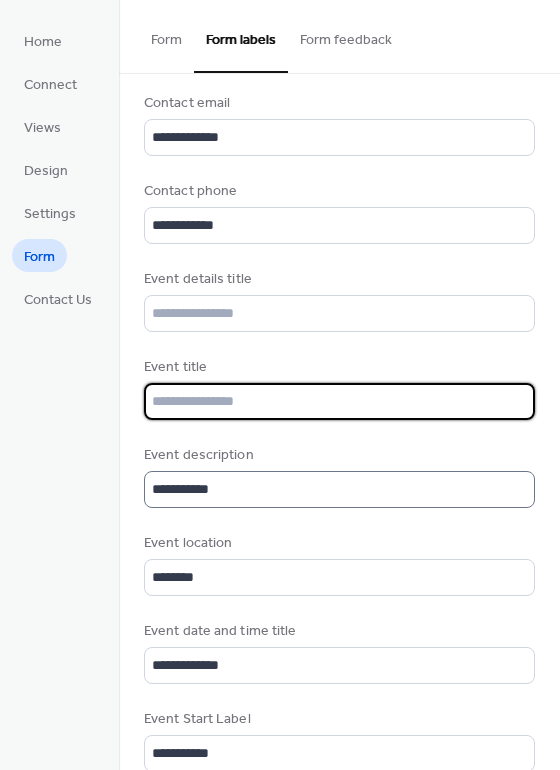 type 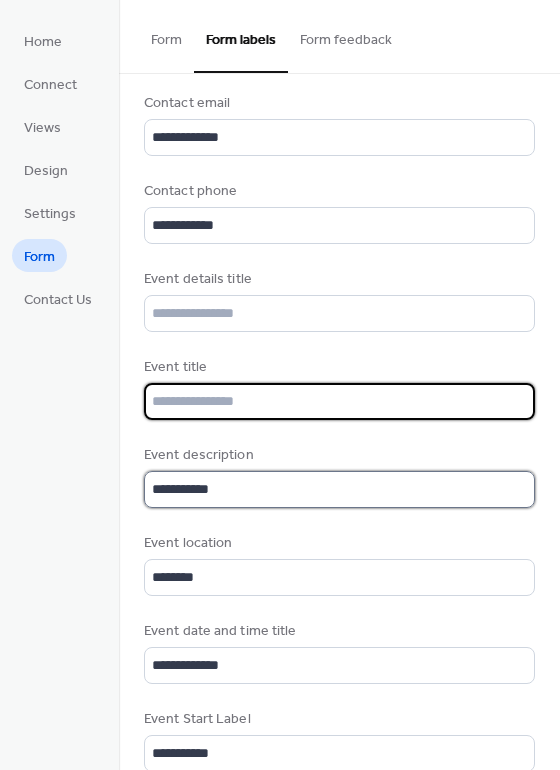 click on "**********" at bounding box center [339, 489] 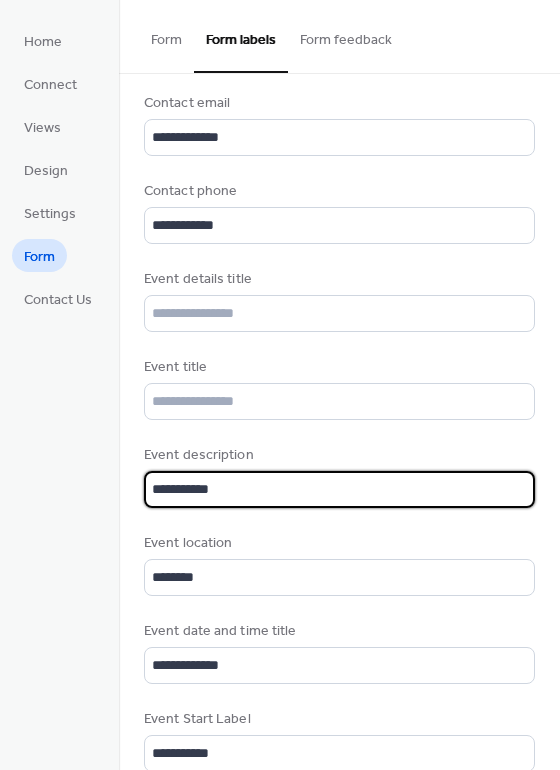 click on "**********" at bounding box center [339, 489] 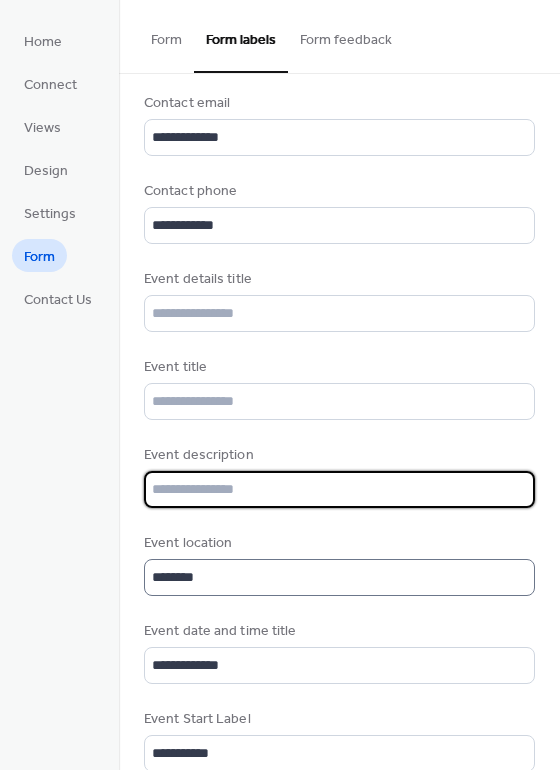 type 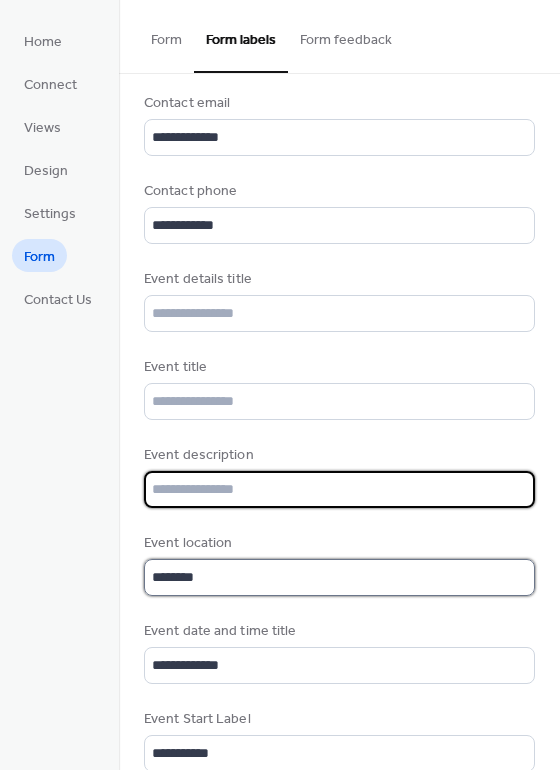 click on "********" at bounding box center (339, 577) 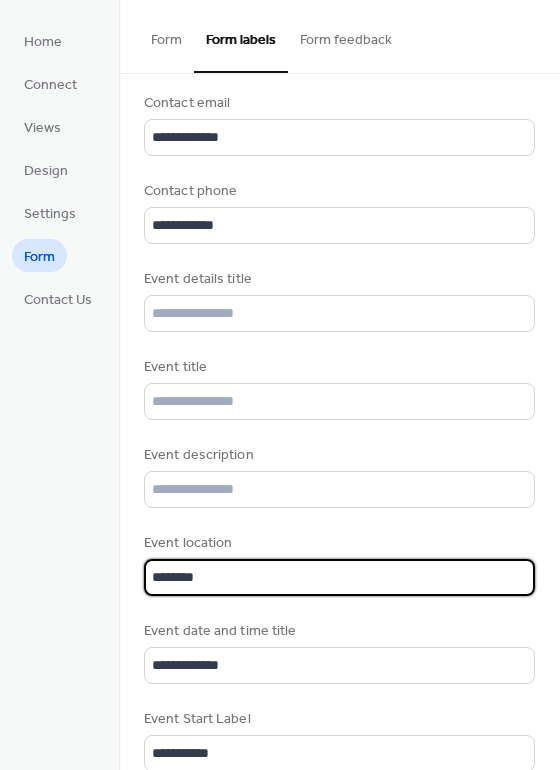 click on "********" at bounding box center [339, 577] 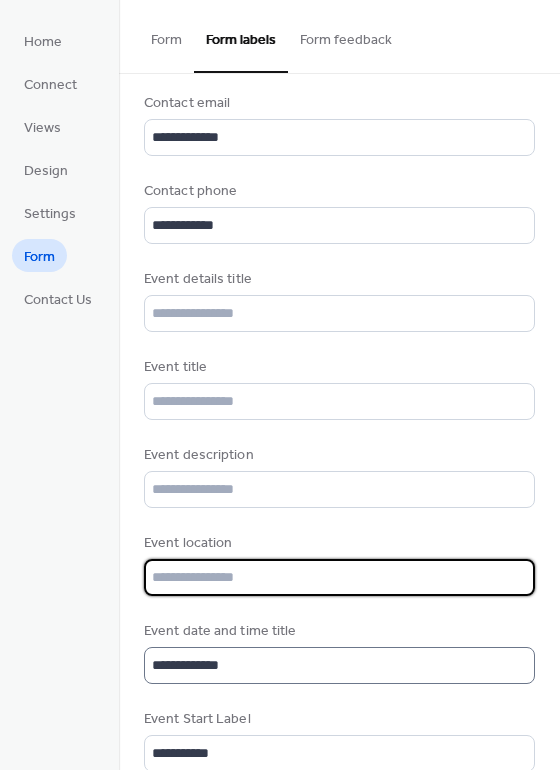 type 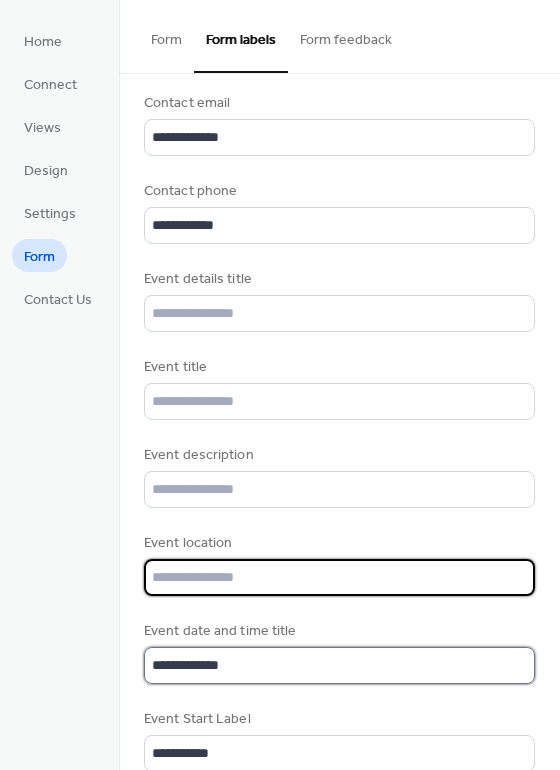 click on "**********" at bounding box center (339, 665) 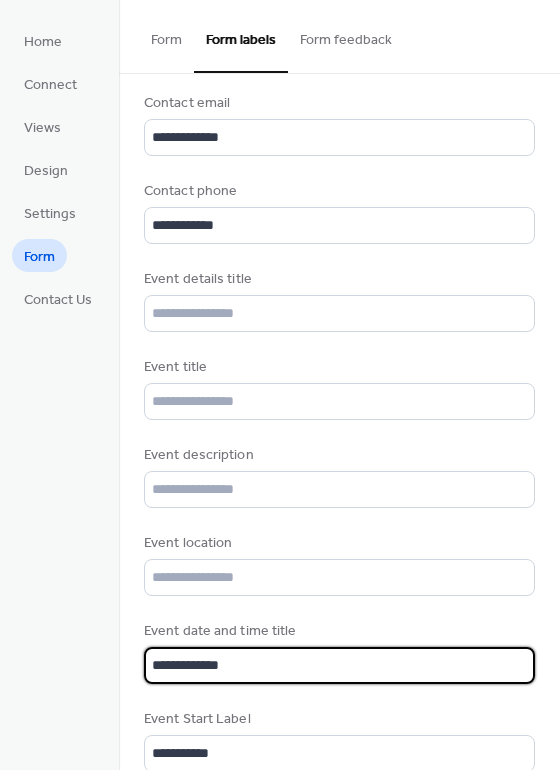 click on "**********" at bounding box center (339, 665) 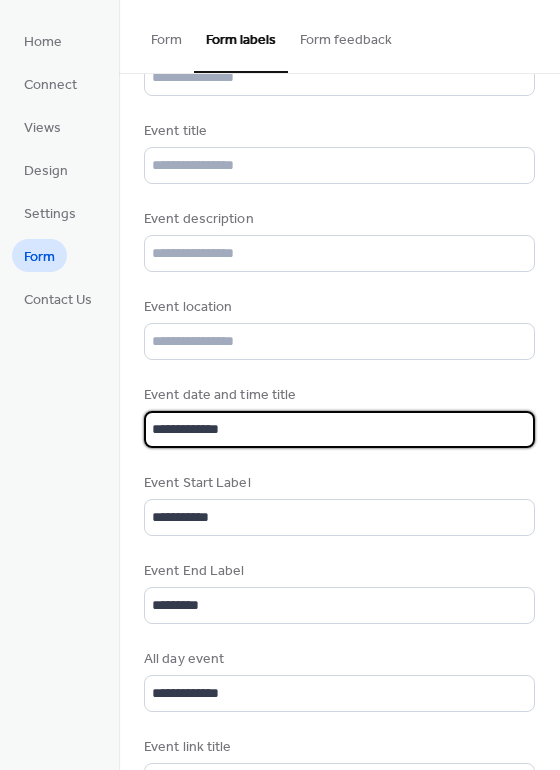 scroll, scrollTop: 512, scrollLeft: 0, axis: vertical 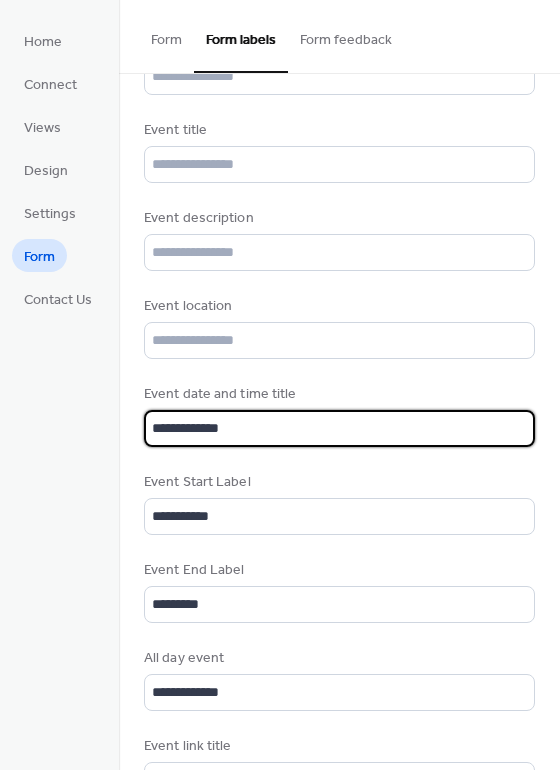 click on "**********" at bounding box center [336, 428] 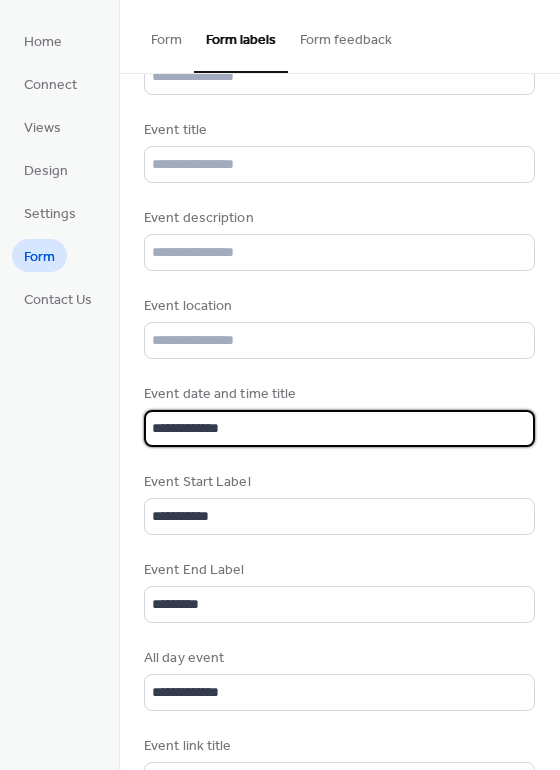 click on "**********" at bounding box center (336, 428) 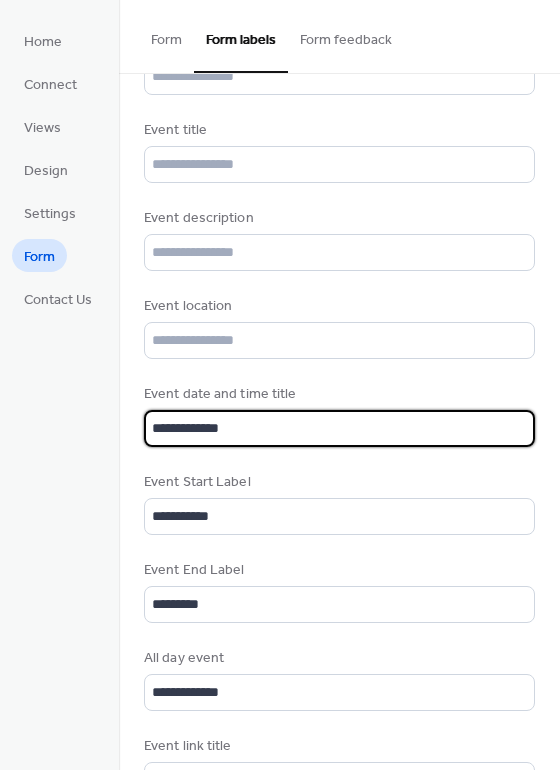 click on "**********" at bounding box center (336, 428) 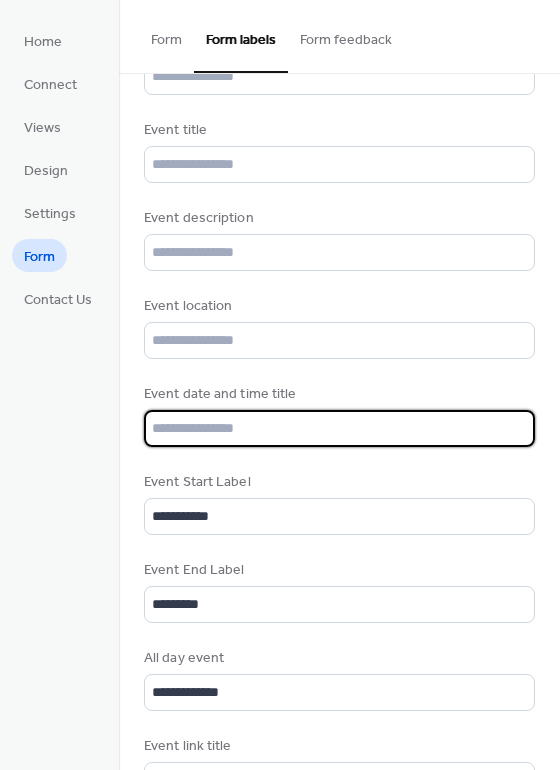 scroll, scrollTop: 0, scrollLeft: 0, axis: both 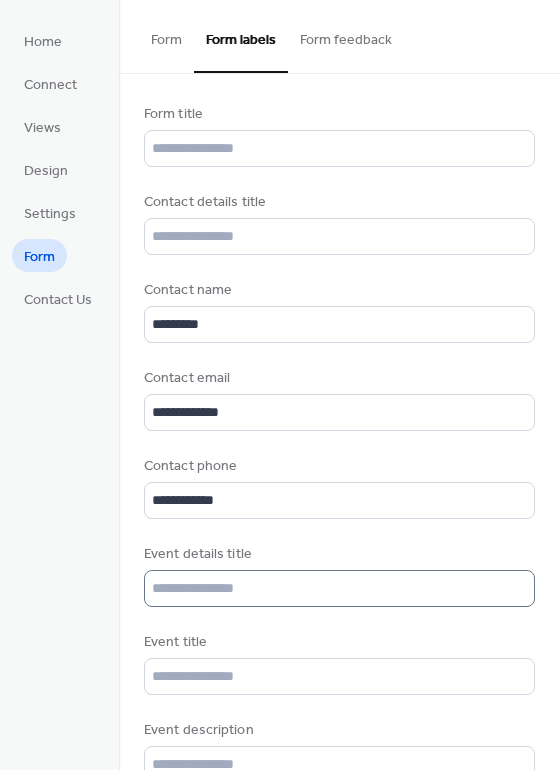 type 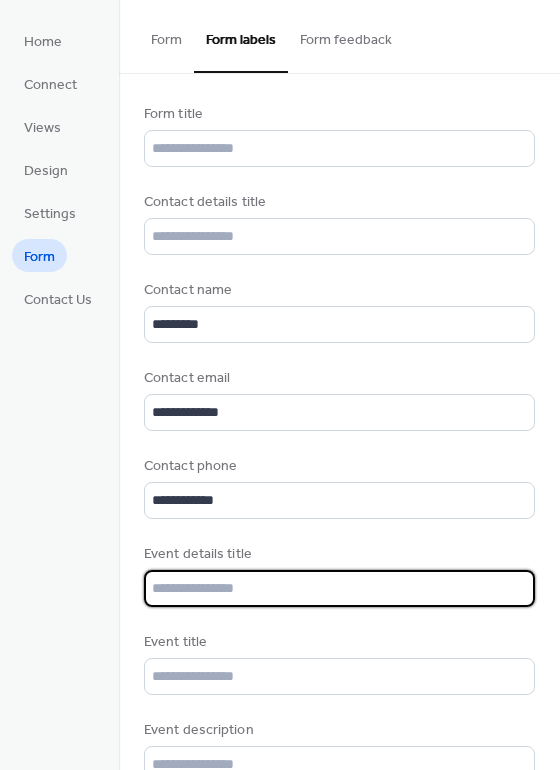click at bounding box center [339, 588] 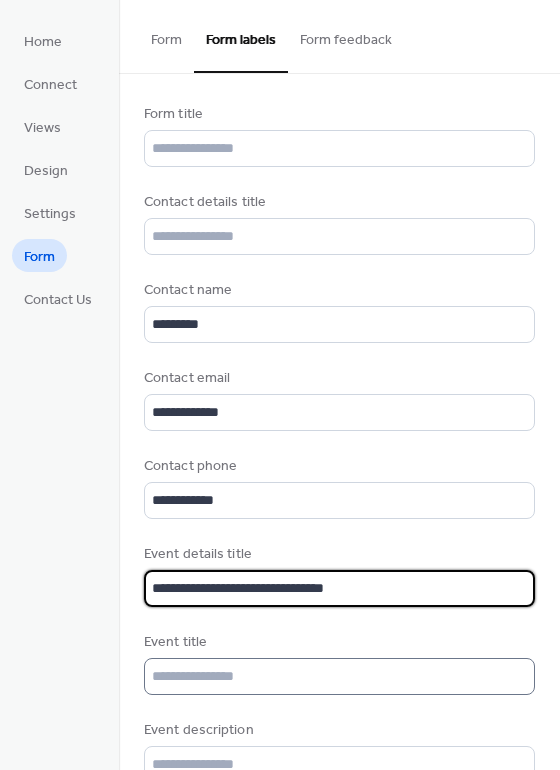 type on "**********" 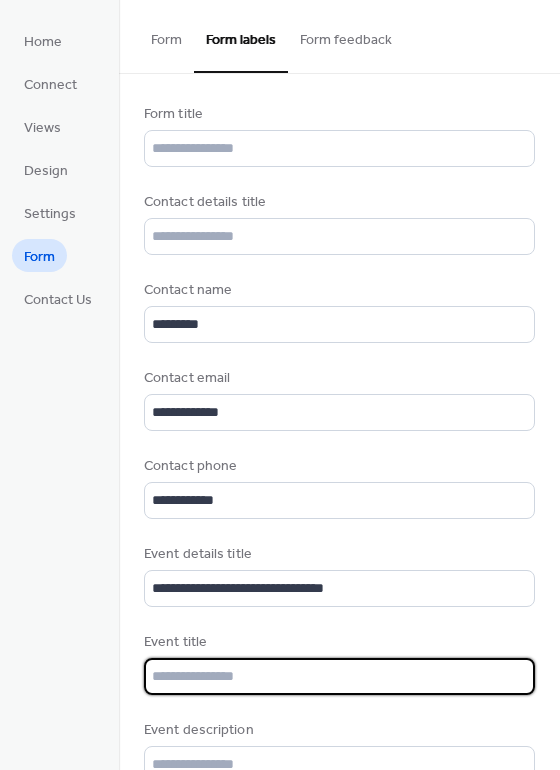 click at bounding box center (339, 676) 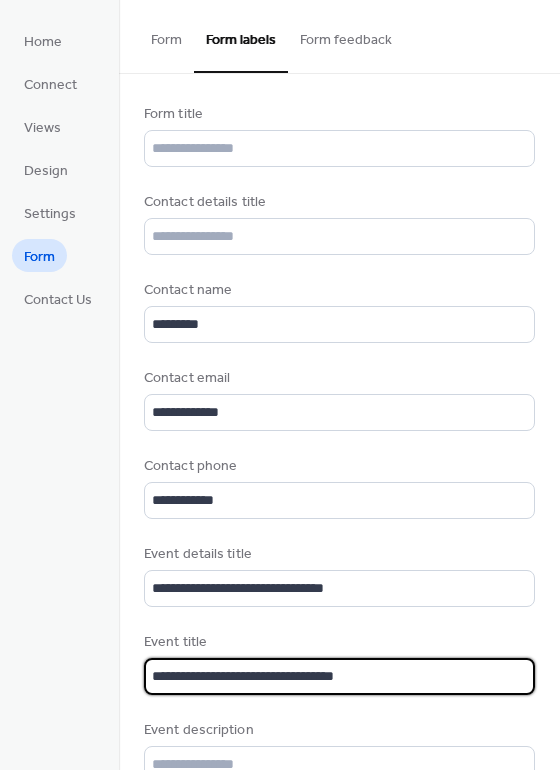 scroll, scrollTop: 2, scrollLeft: 0, axis: vertical 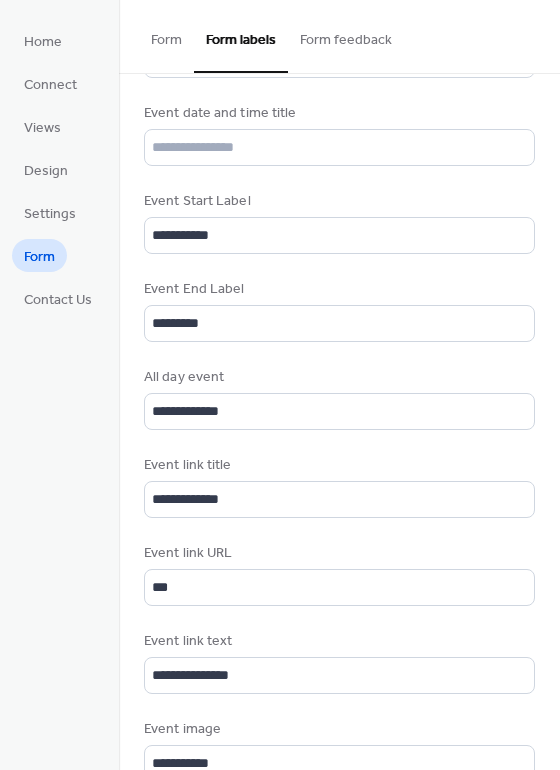 type on "**********" 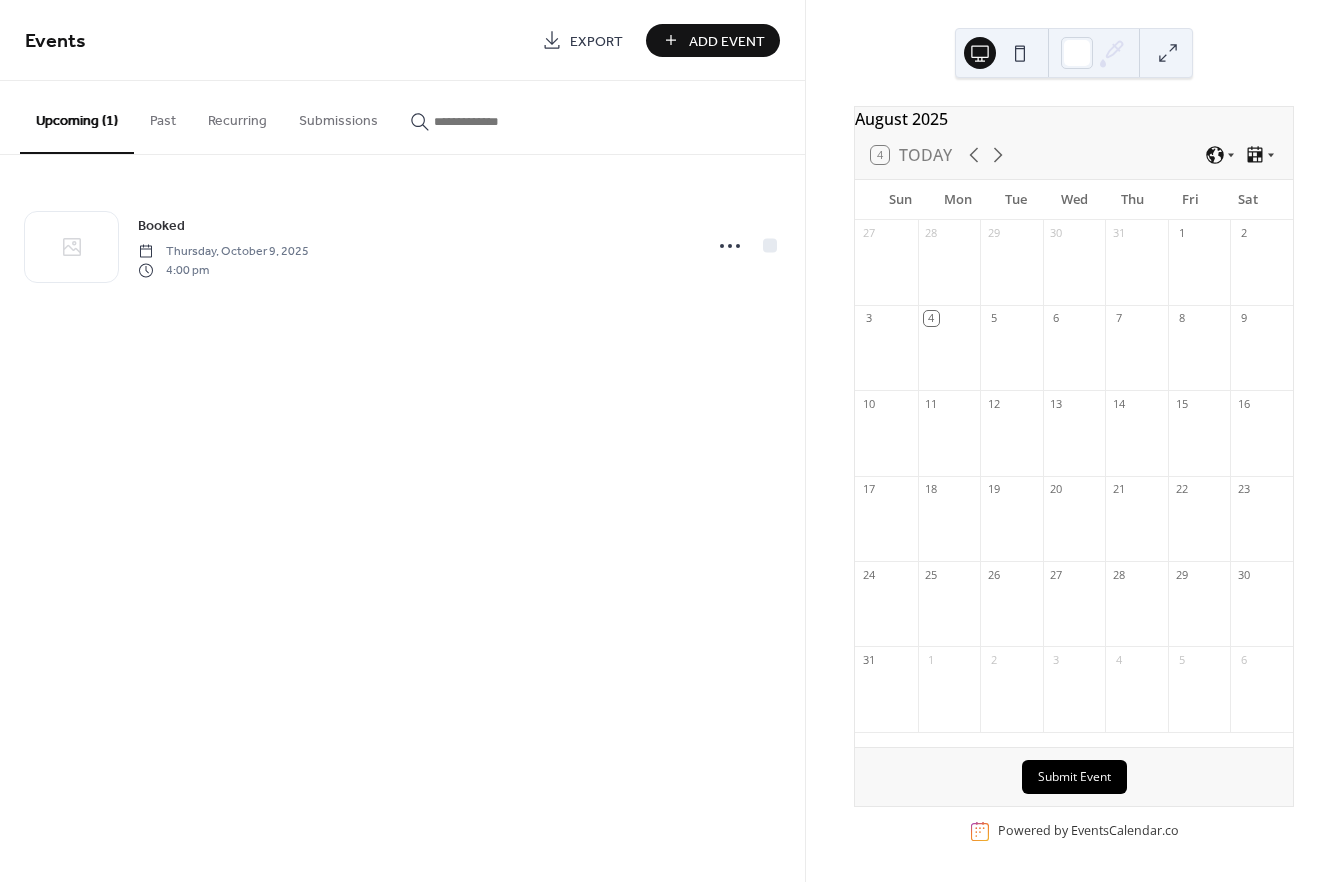 scroll, scrollTop: 0, scrollLeft: 0, axis: both 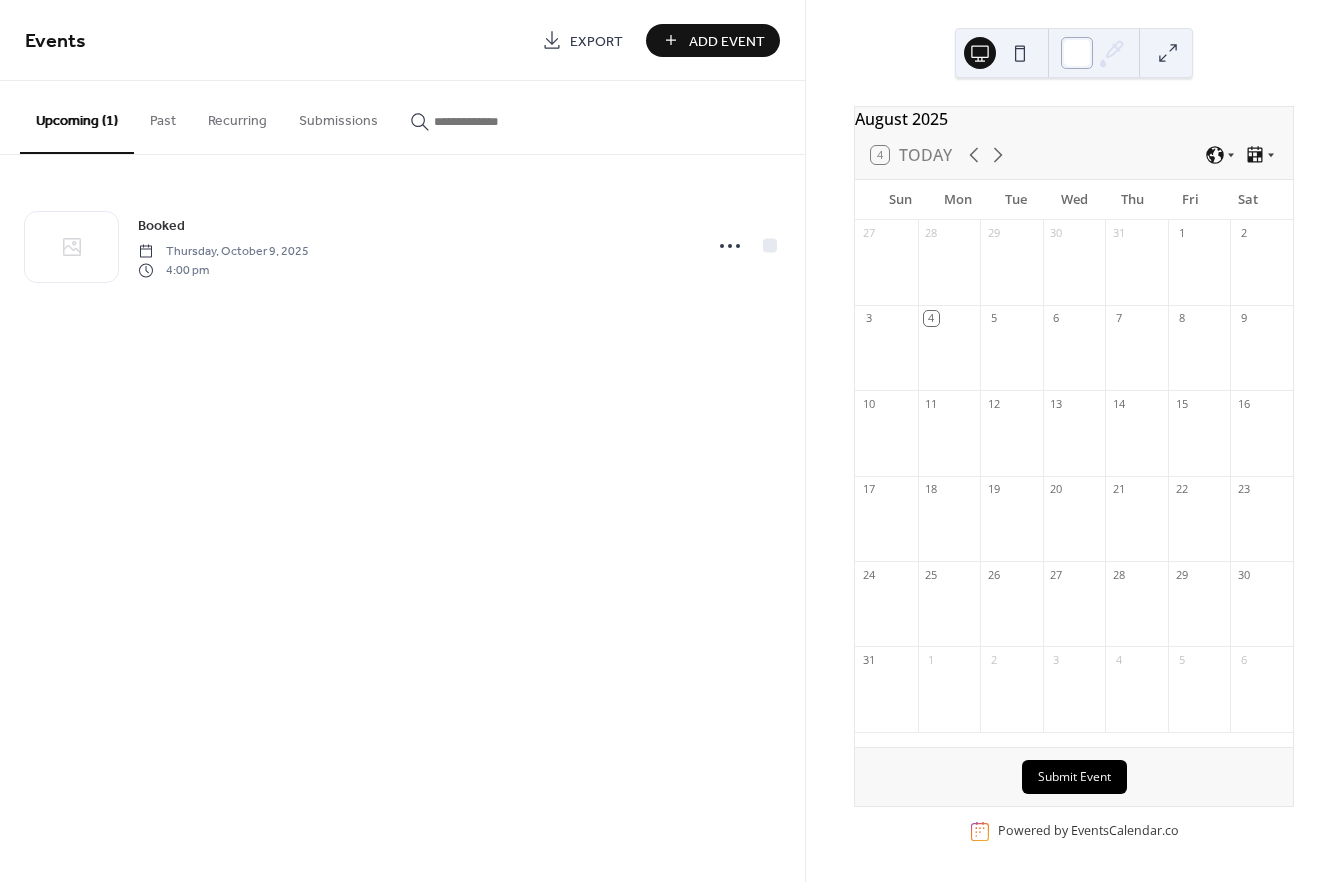 click at bounding box center (1077, 53) 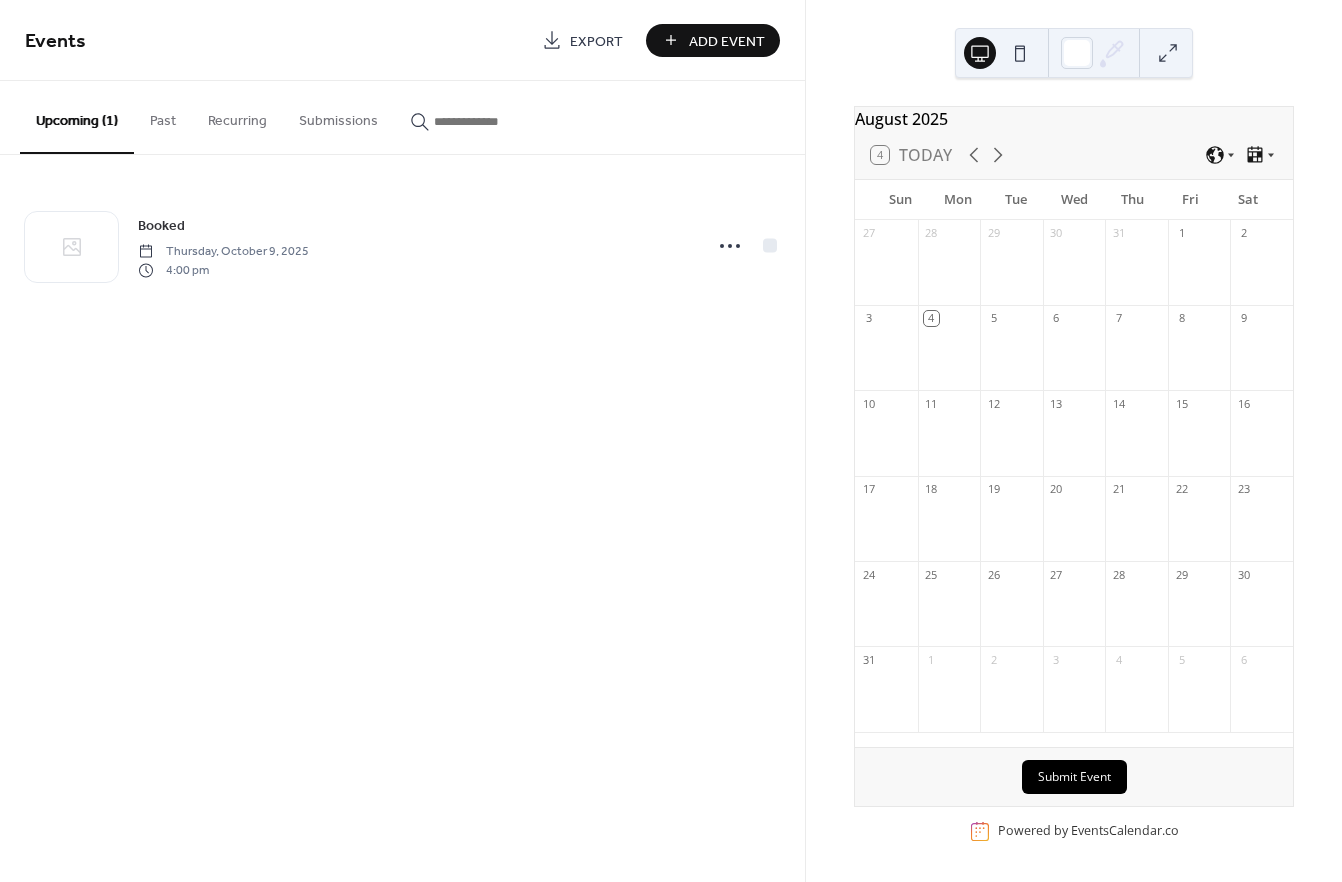 drag, startPoint x: 1181, startPoint y: 49, endPoint x: 1210, endPoint y: 42, distance: 29.832869 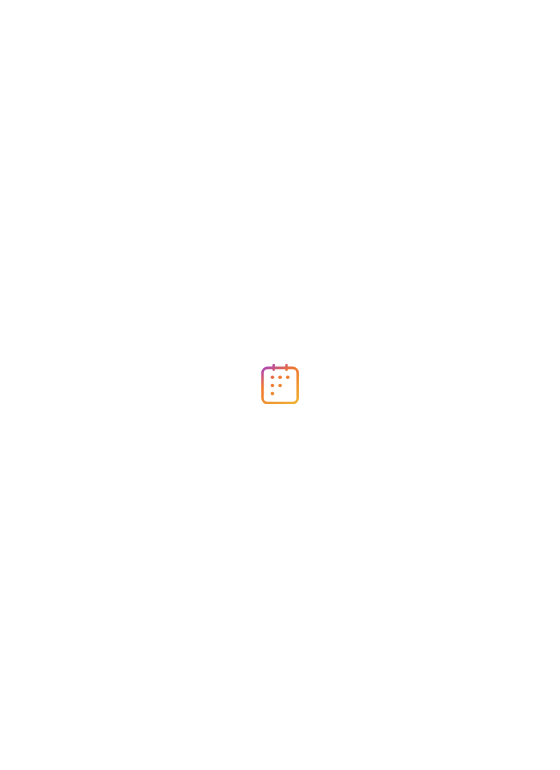 scroll, scrollTop: 0, scrollLeft: 0, axis: both 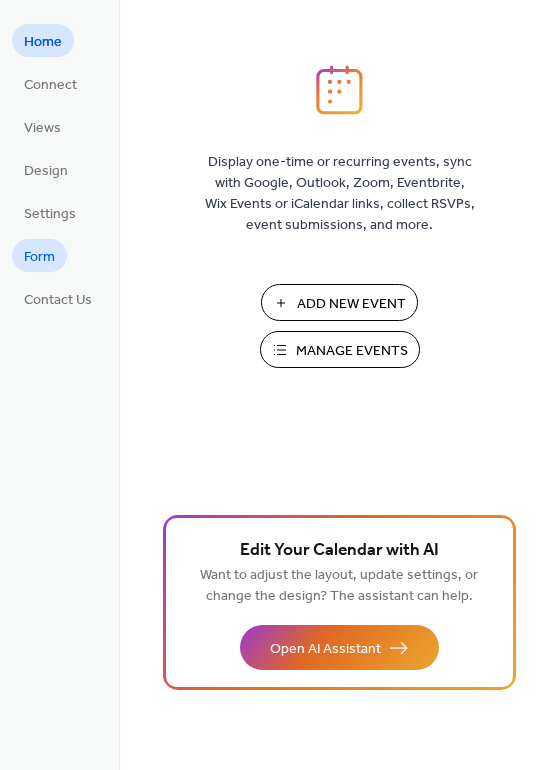 click on "Form" at bounding box center [39, 255] 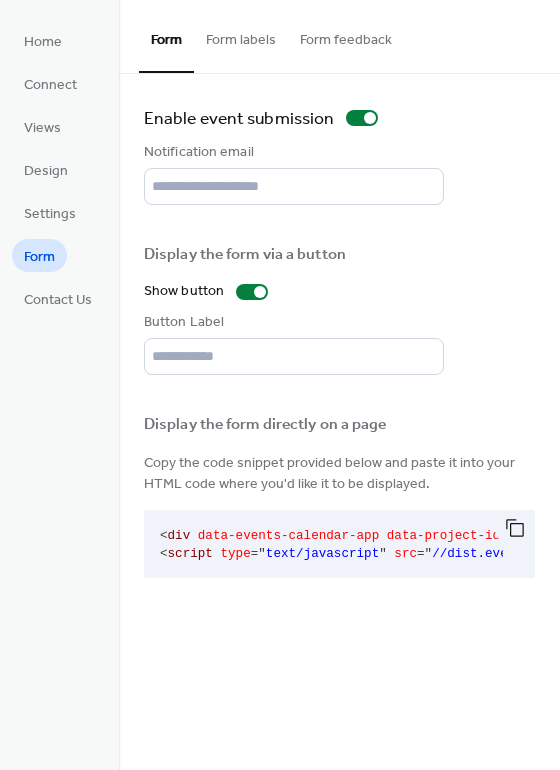 click on "Form labels" at bounding box center [241, 35] 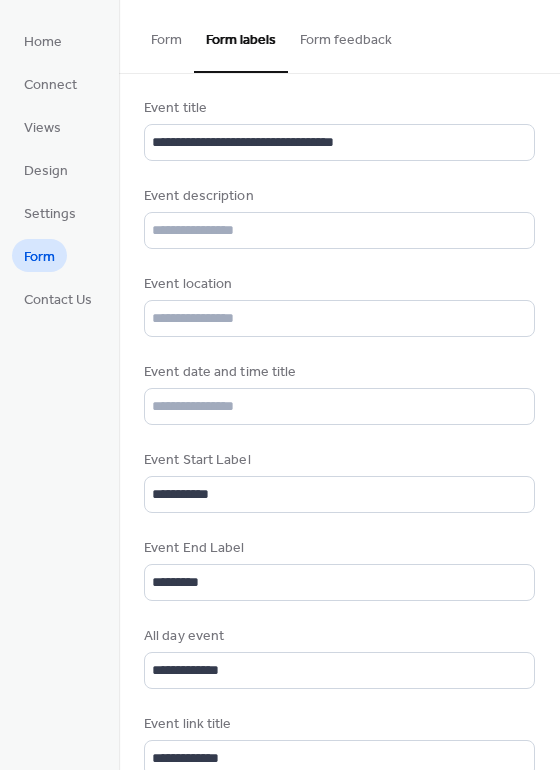scroll, scrollTop: 544, scrollLeft: 0, axis: vertical 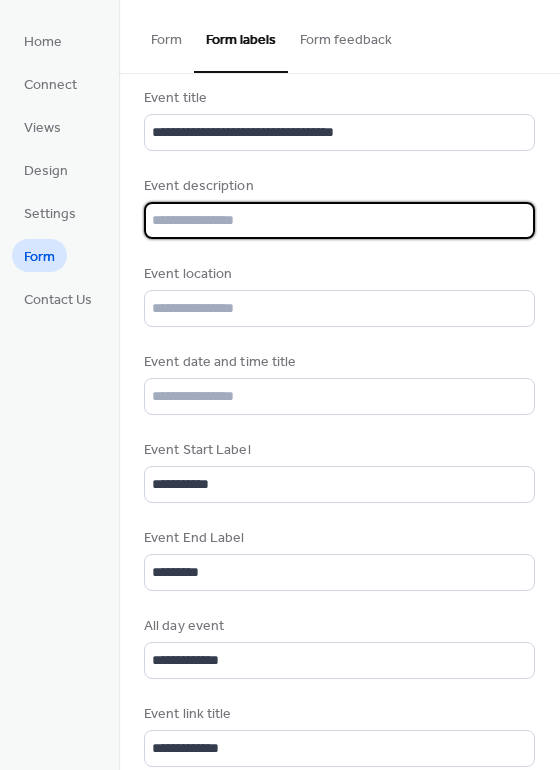 click at bounding box center (339, 220) 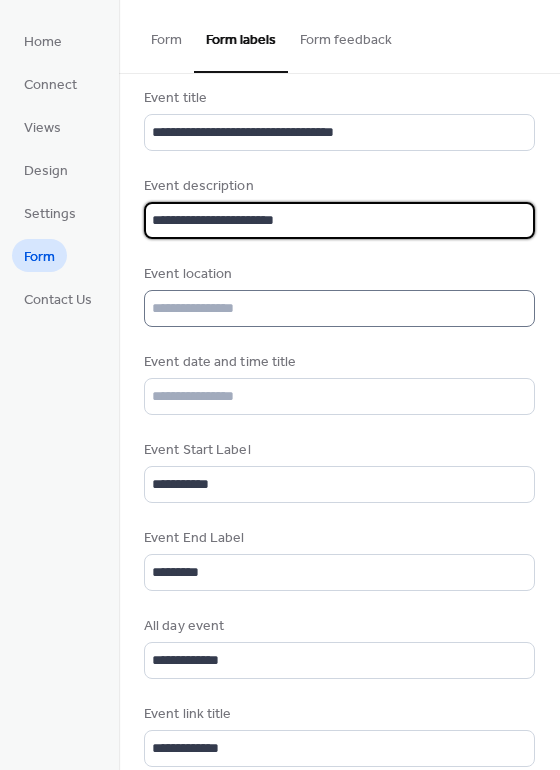 type on "**********" 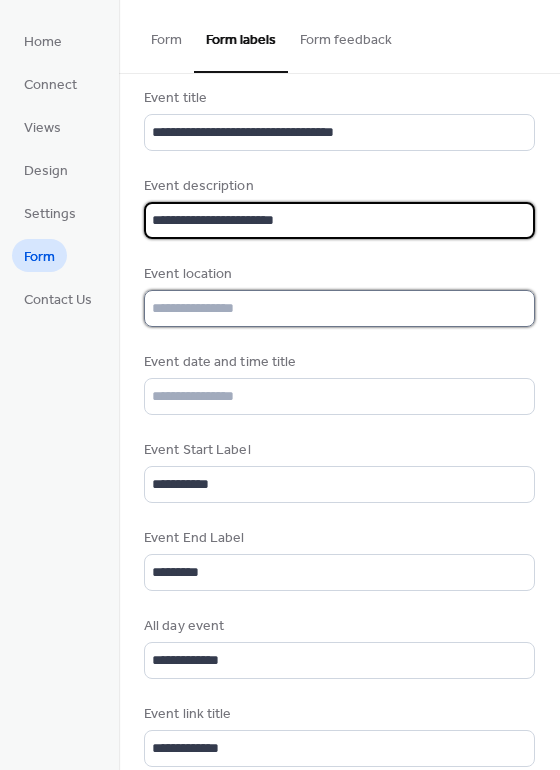 click at bounding box center (339, 308) 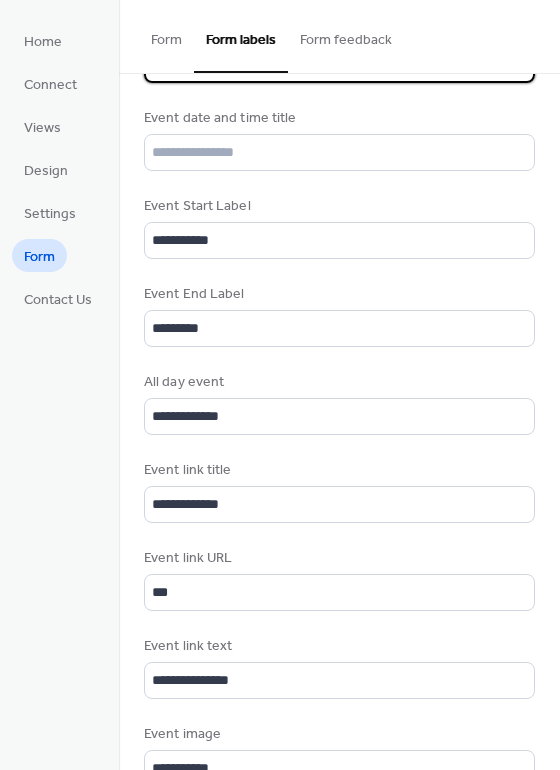 scroll, scrollTop: 792, scrollLeft: 0, axis: vertical 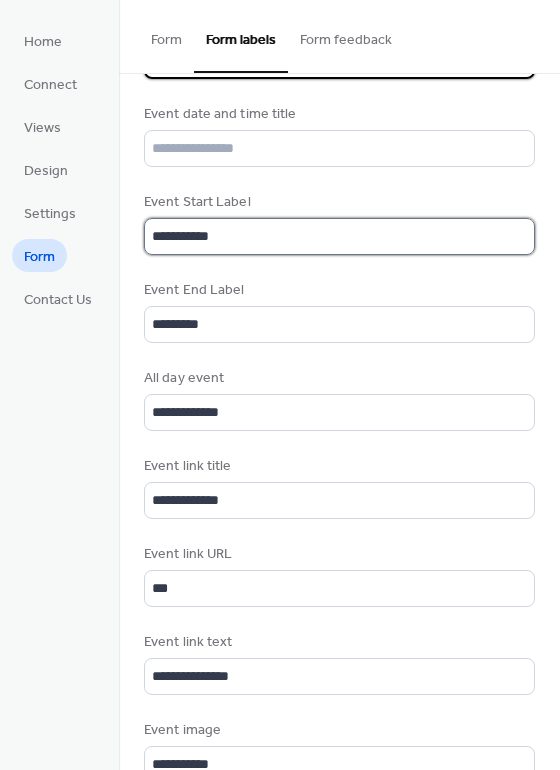 click on "**********" at bounding box center (339, 236) 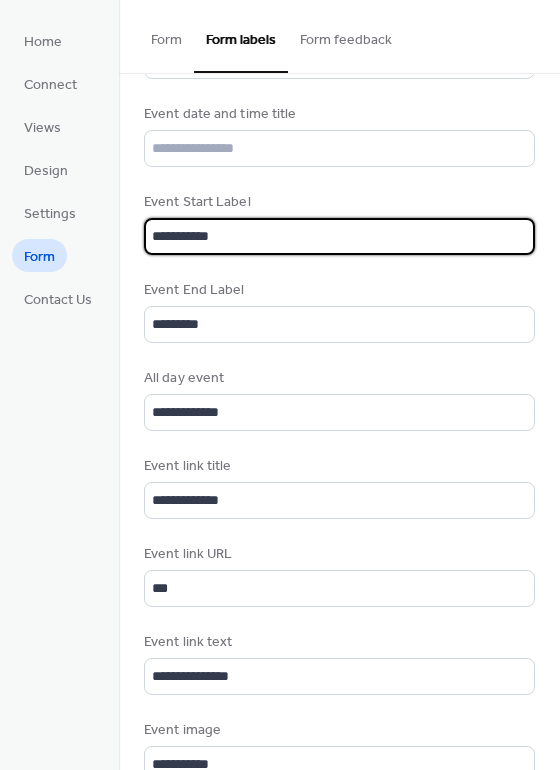 click on "**********" at bounding box center [339, 236] 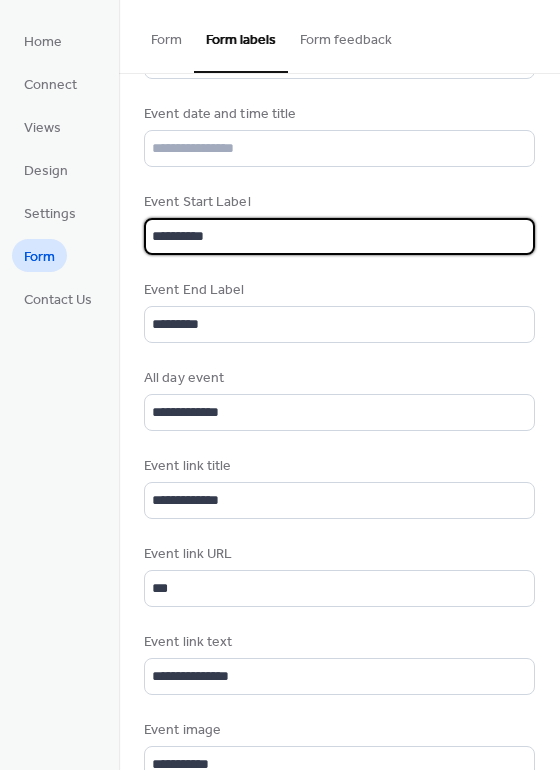 type on "**********" 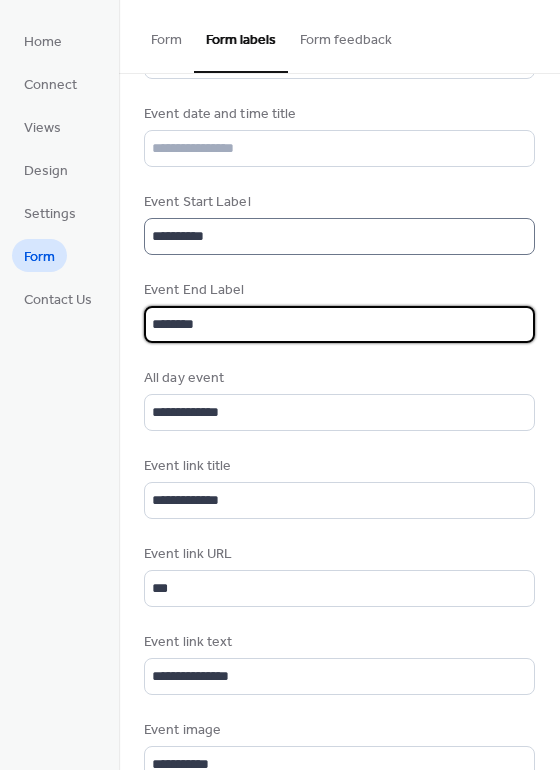 type on "********" 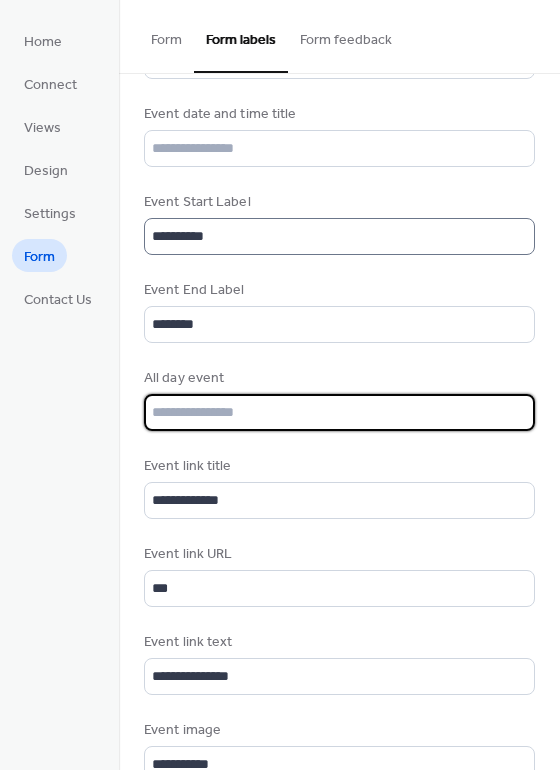 type 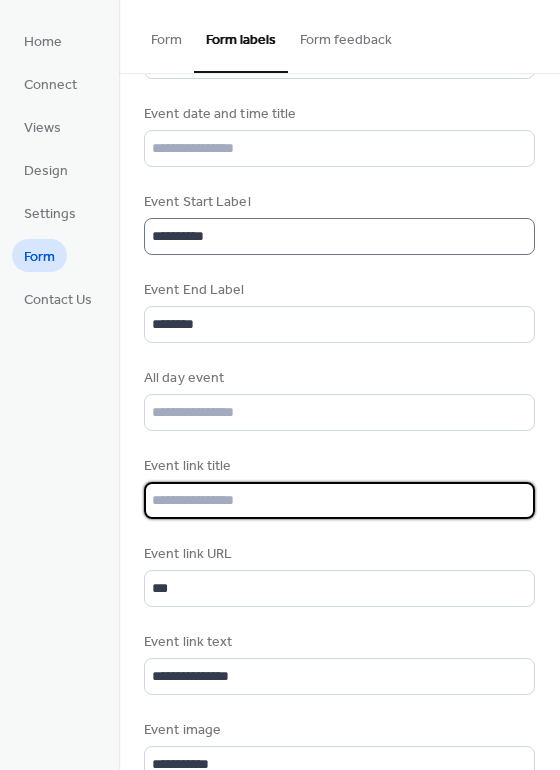 type 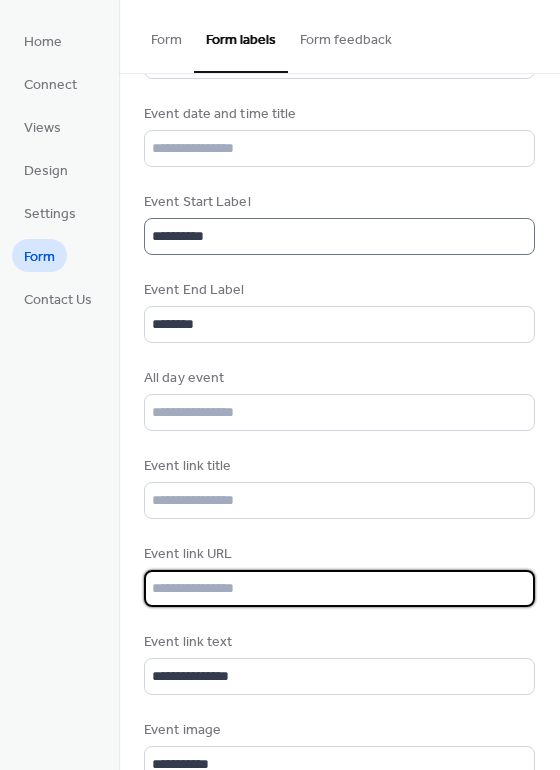 type 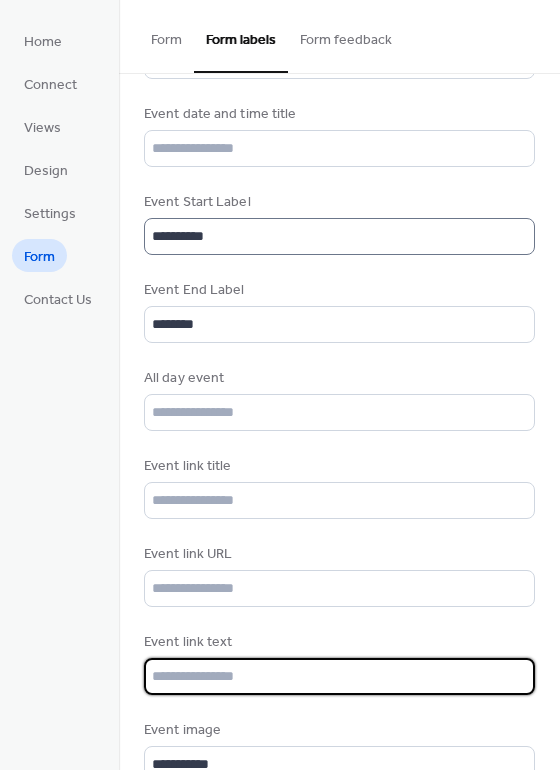 scroll, scrollTop: 2, scrollLeft: 0, axis: vertical 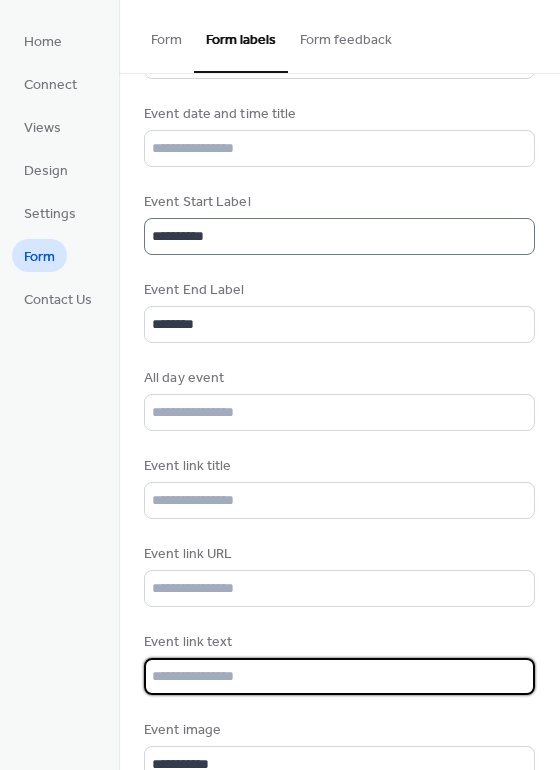type 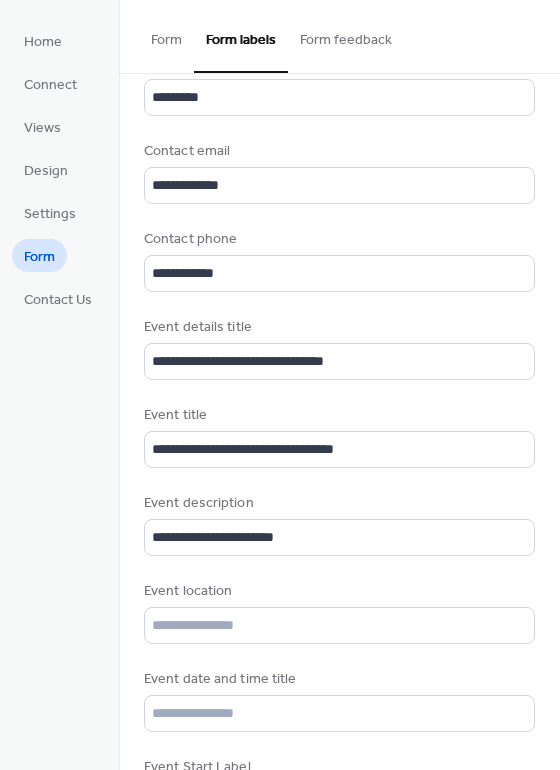 scroll, scrollTop: 0, scrollLeft: 0, axis: both 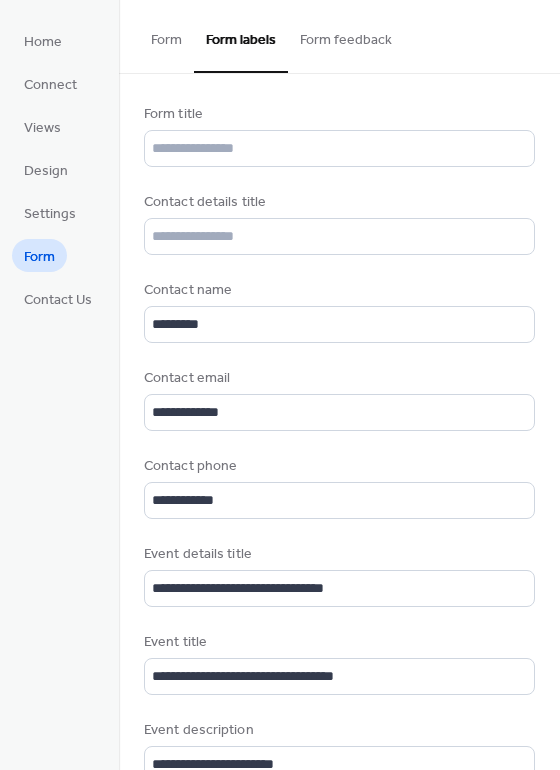 type 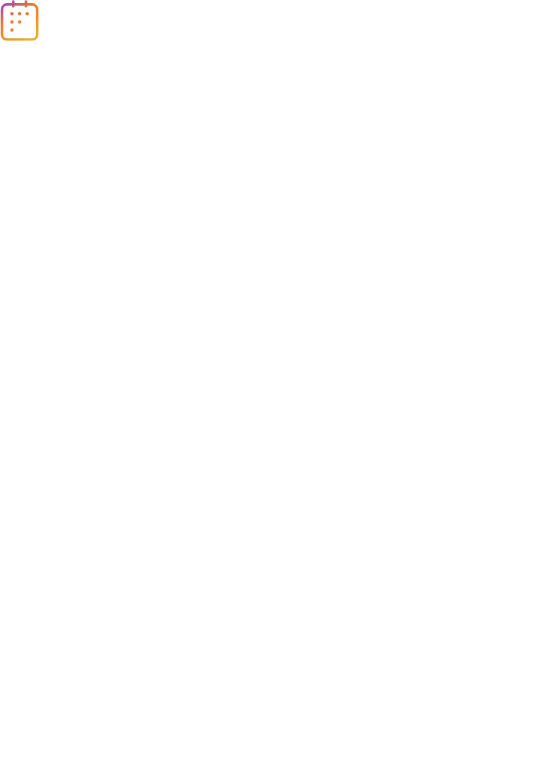 scroll, scrollTop: 0, scrollLeft: 0, axis: both 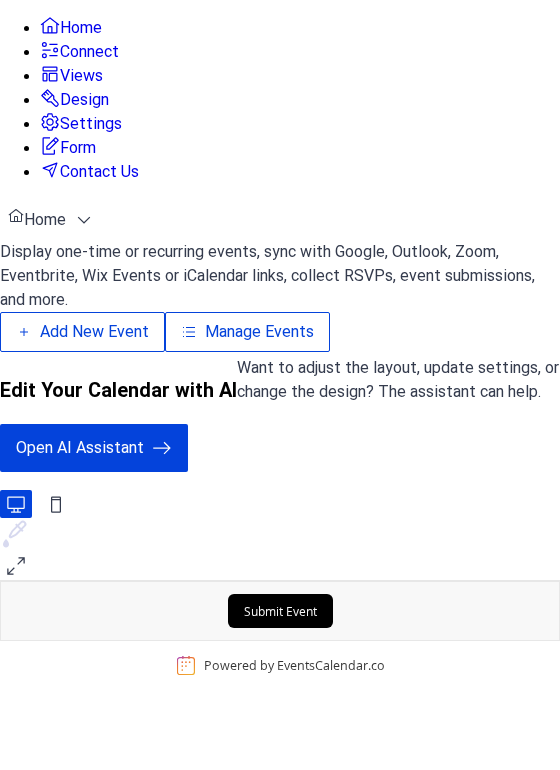 click on "Form" at bounding box center [78, 148] 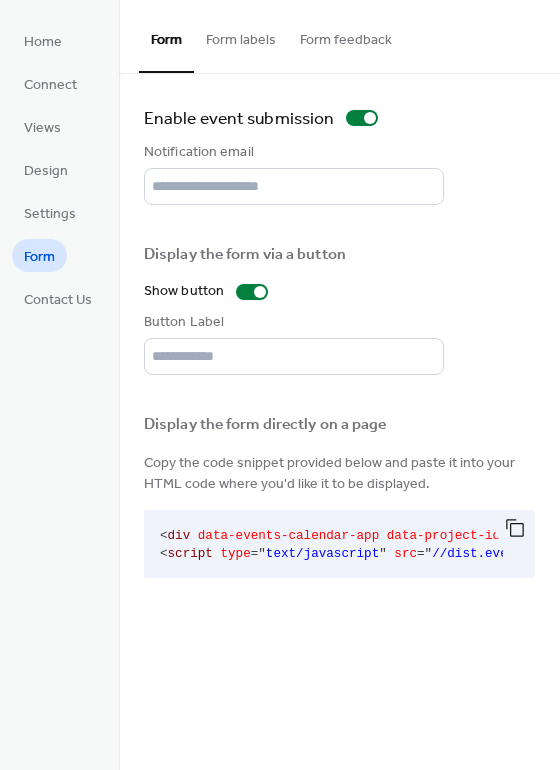 click on "Form labels" at bounding box center [241, 35] 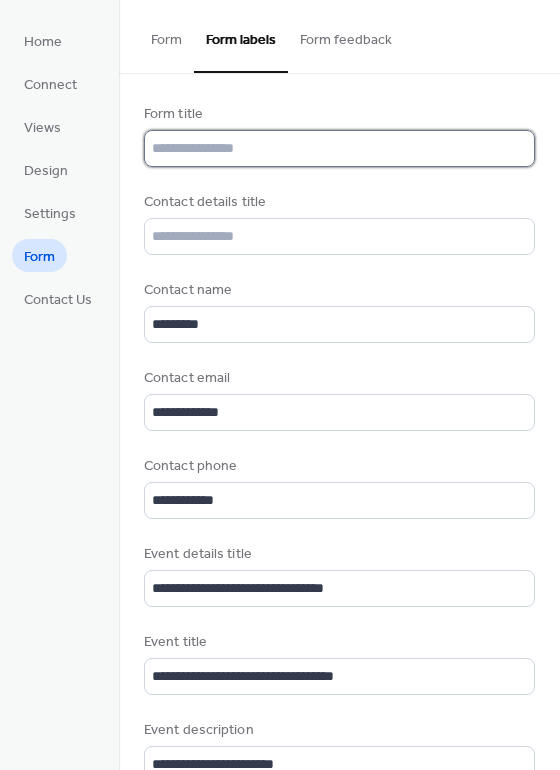 click at bounding box center (339, 148) 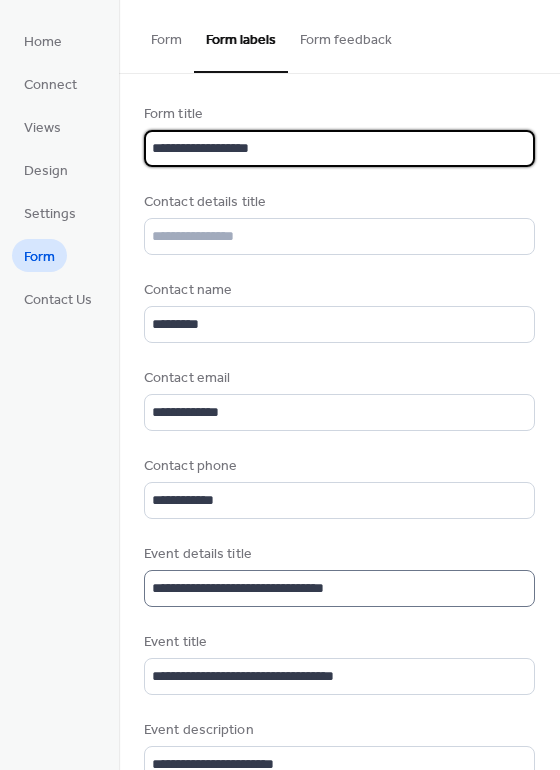 type on "**********" 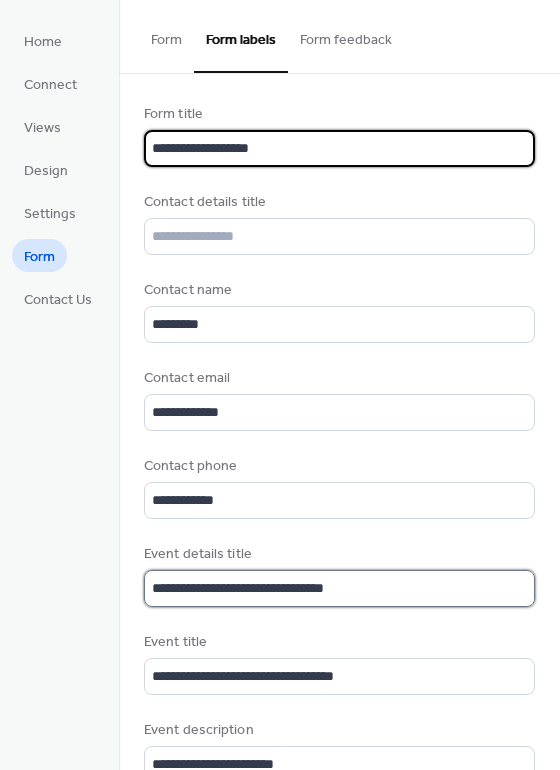 click on "**********" at bounding box center (339, 588) 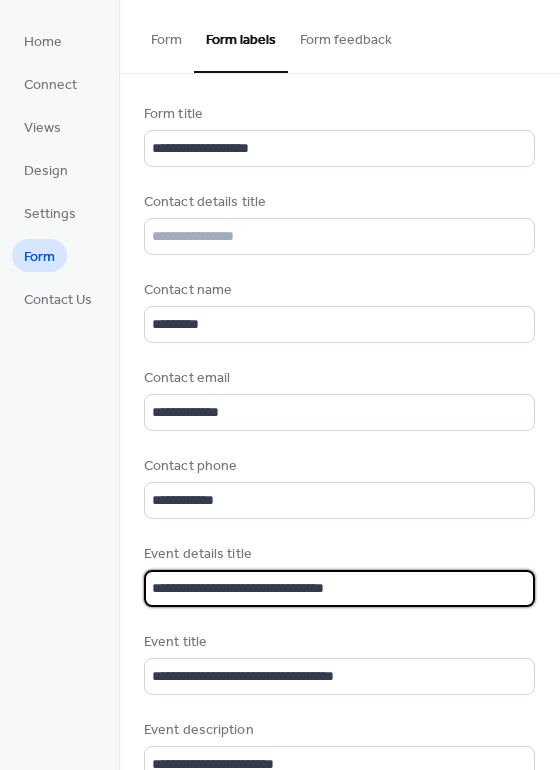 click on "**********" at bounding box center [339, 588] 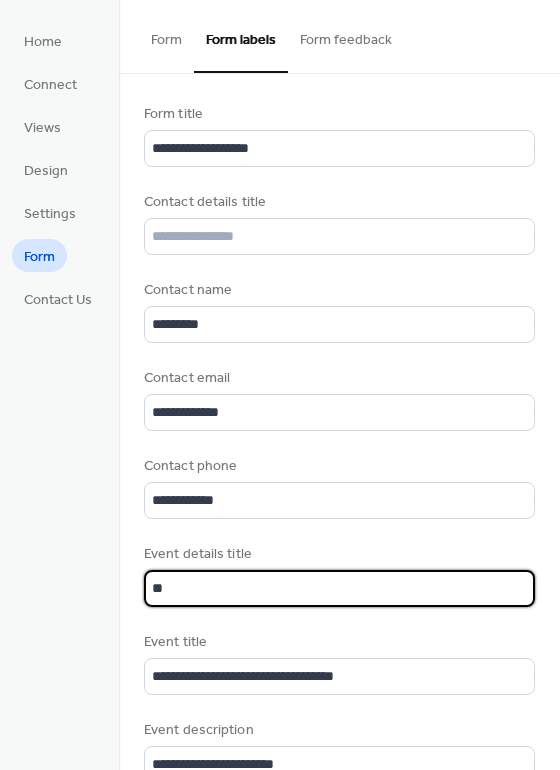 type on "*" 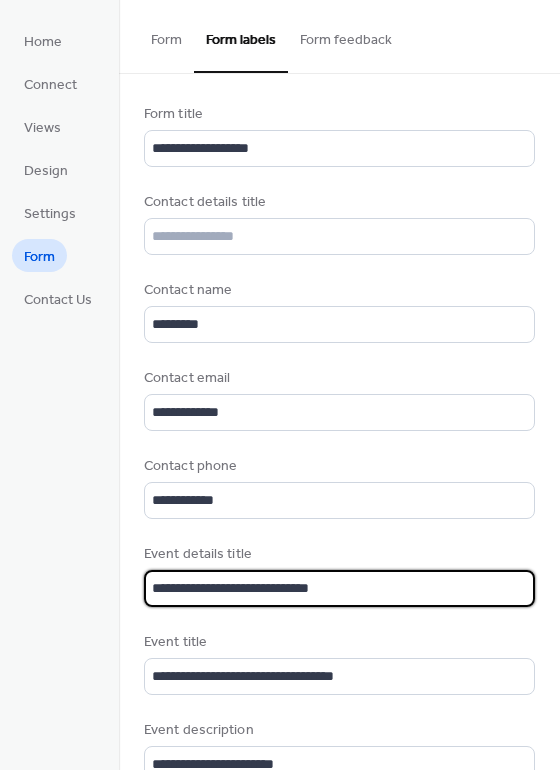 type on "**********" 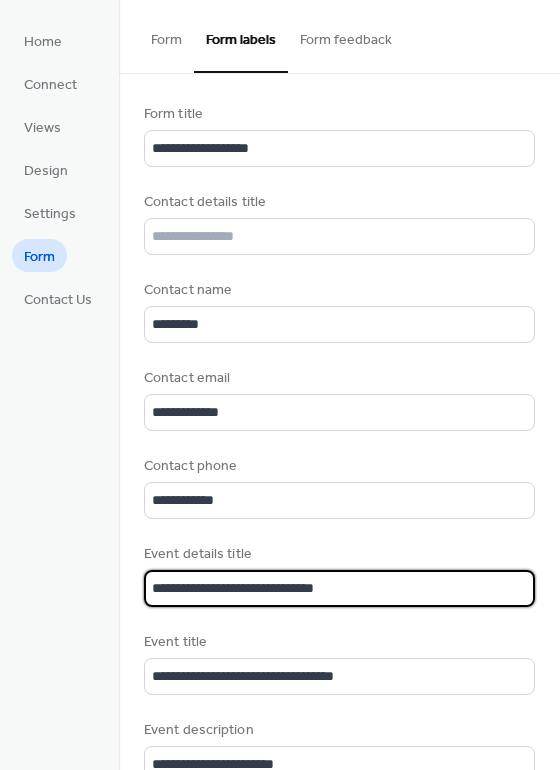 scroll, scrollTop: 2, scrollLeft: 0, axis: vertical 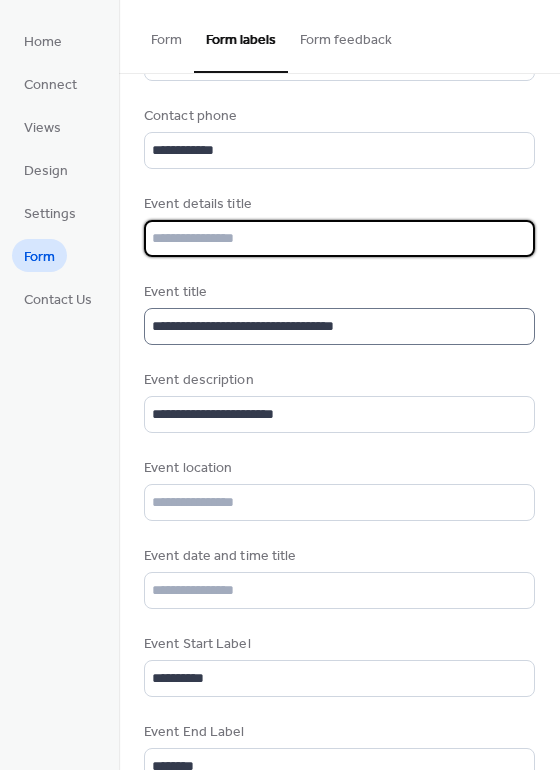 type 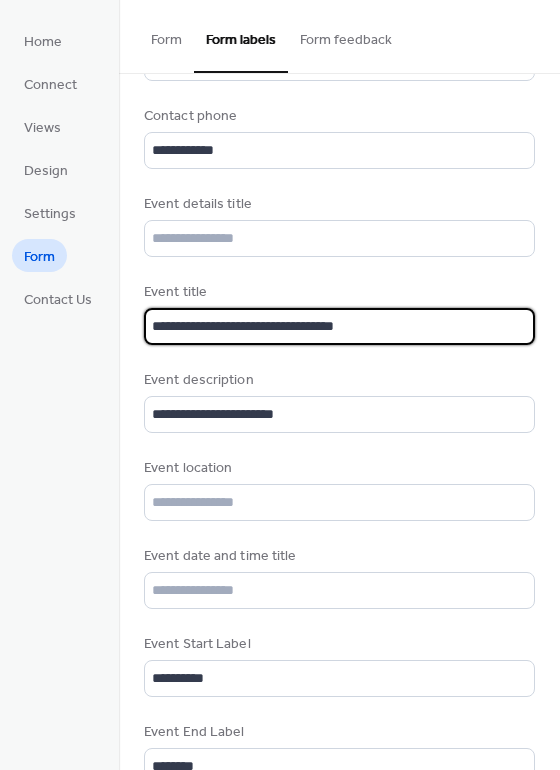 click on "**********" at bounding box center [339, 326] 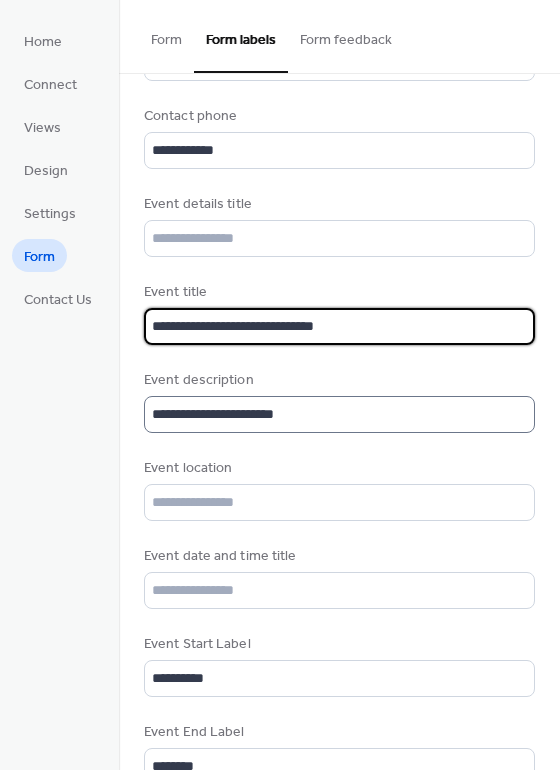type on "**********" 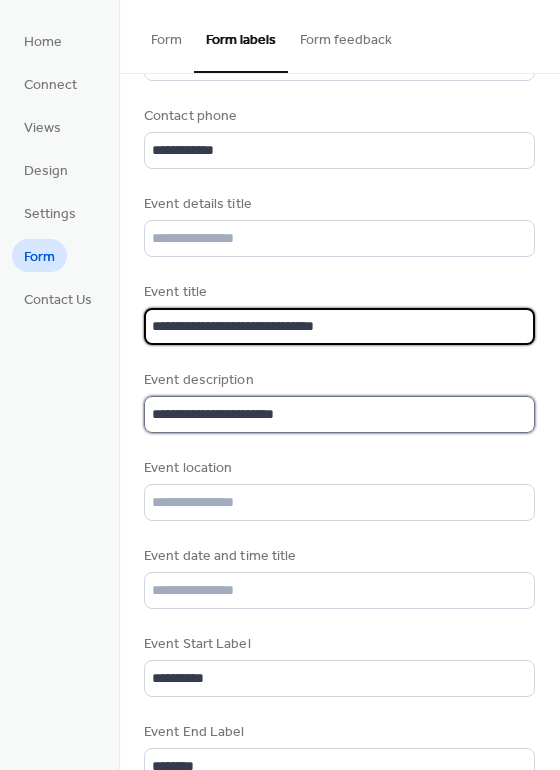 click on "**********" at bounding box center (339, 414) 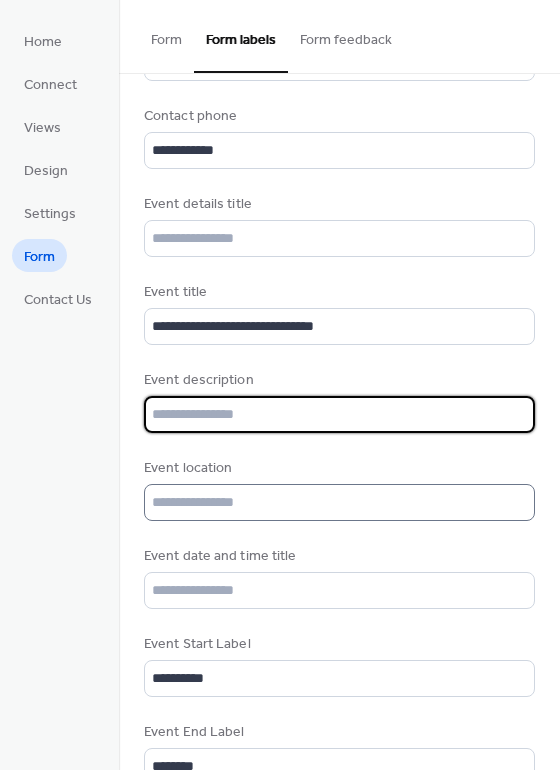 type 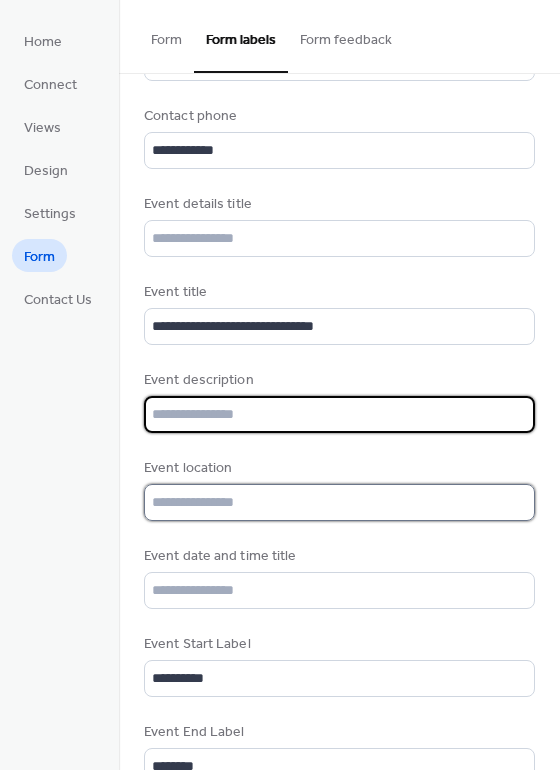 click at bounding box center [339, 502] 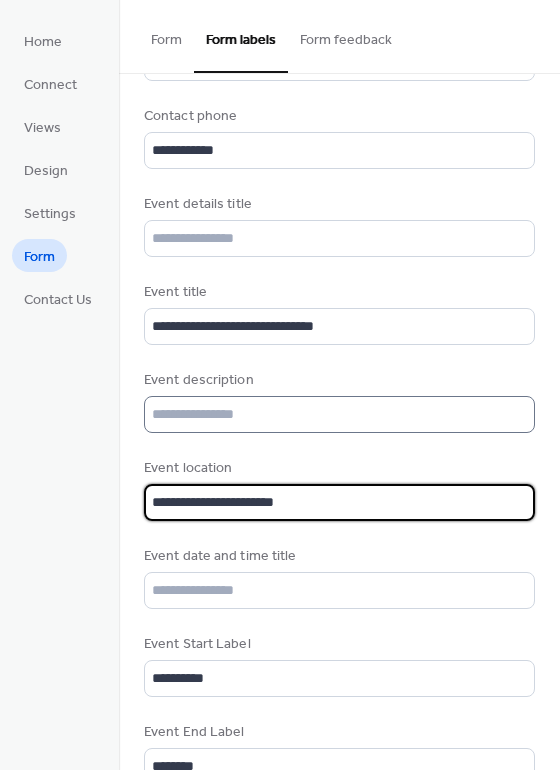 type on "**********" 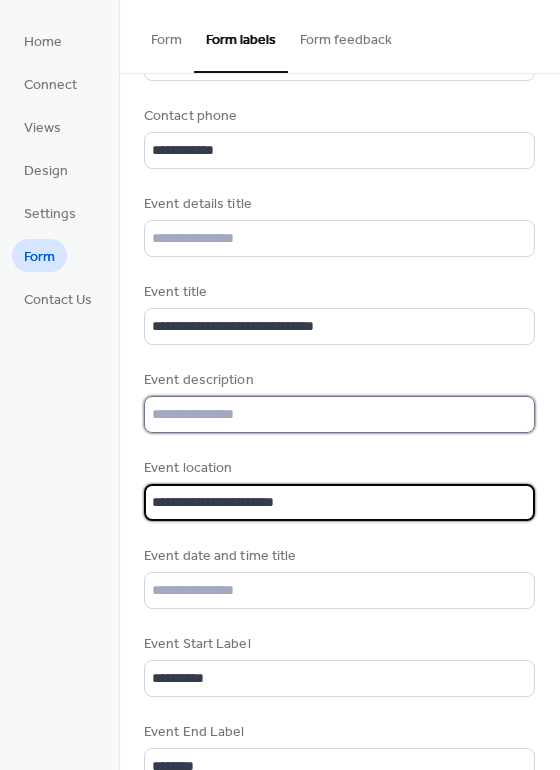 click at bounding box center [339, 414] 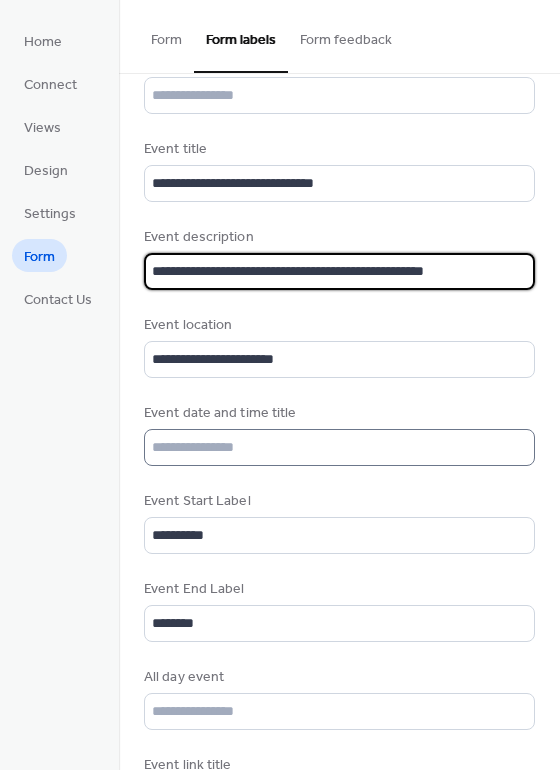 scroll, scrollTop: 496, scrollLeft: 0, axis: vertical 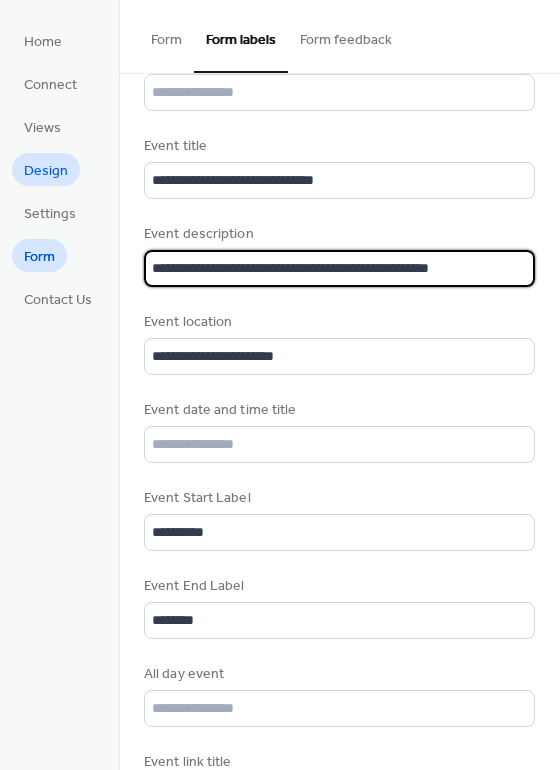 type on "**********" 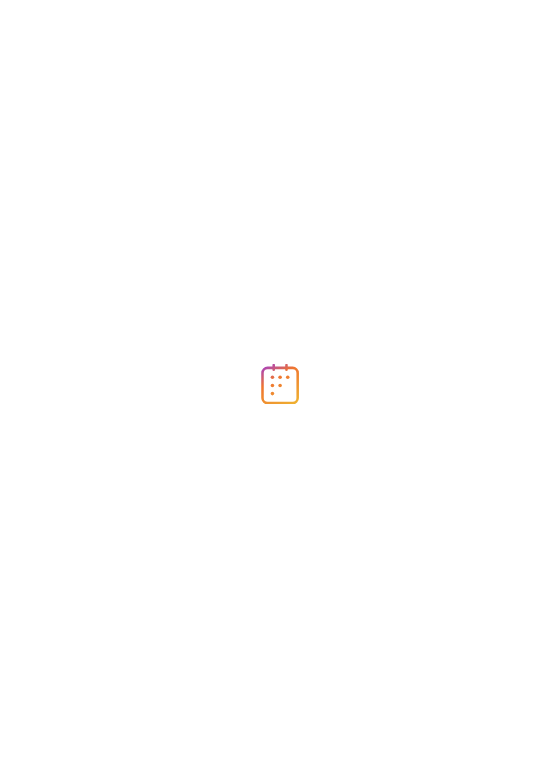 scroll, scrollTop: 0, scrollLeft: 0, axis: both 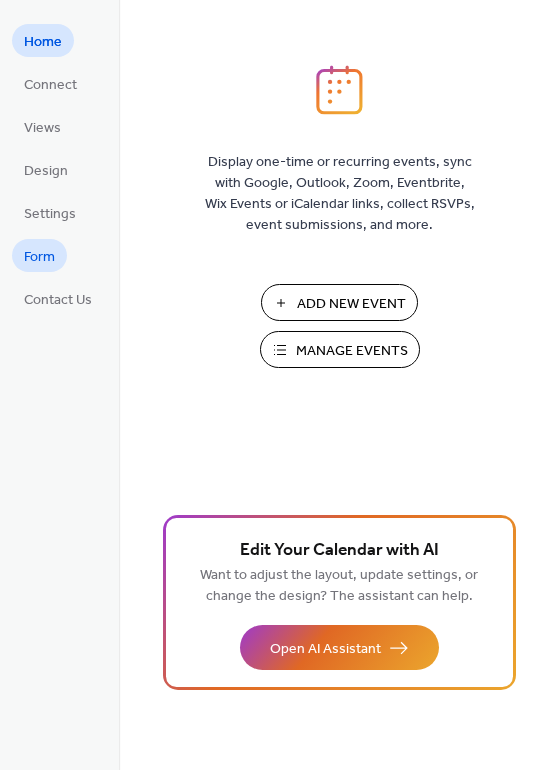 click on "Form" at bounding box center [39, 255] 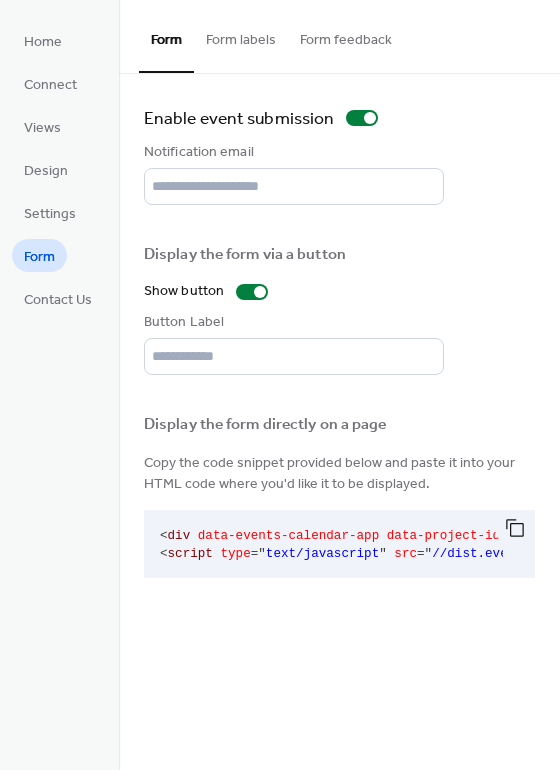click on "Form labels" at bounding box center [241, 35] 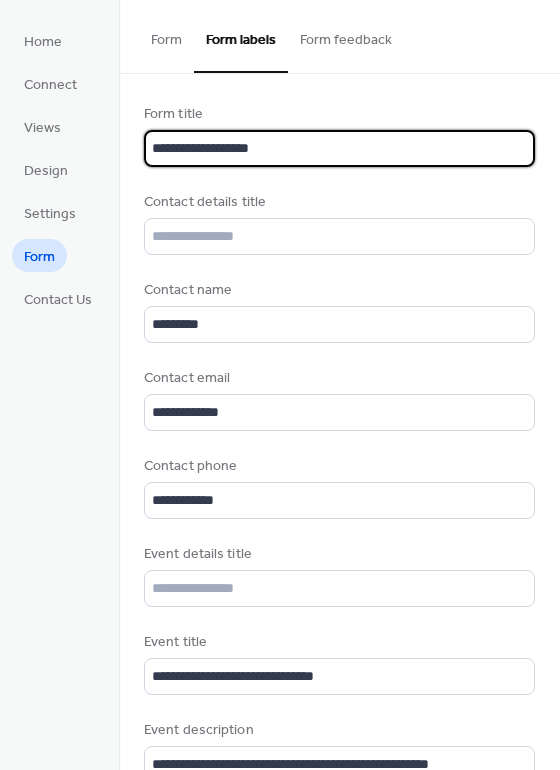 click on "**********" at bounding box center (339, 148) 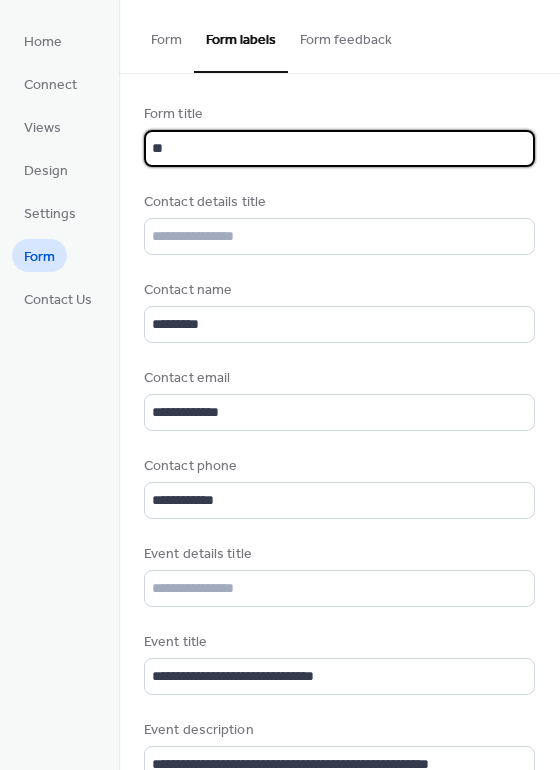 type on "*" 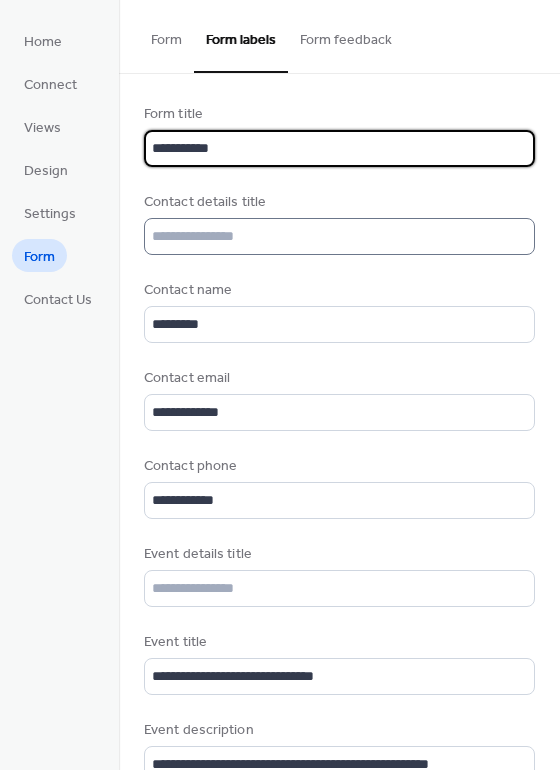 type on "**********" 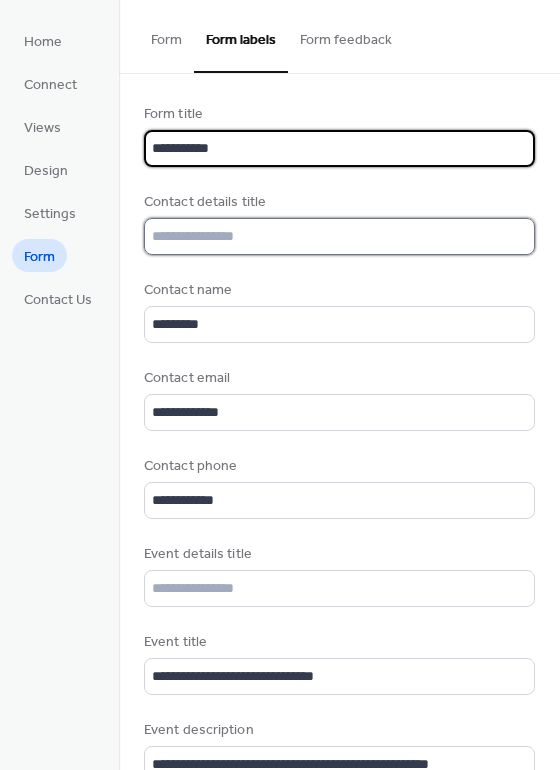 click at bounding box center (339, 236) 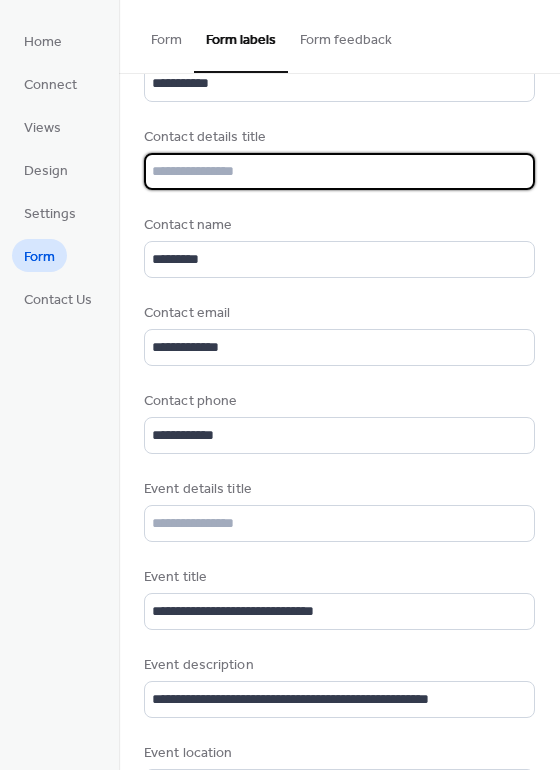 scroll, scrollTop: 74, scrollLeft: 0, axis: vertical 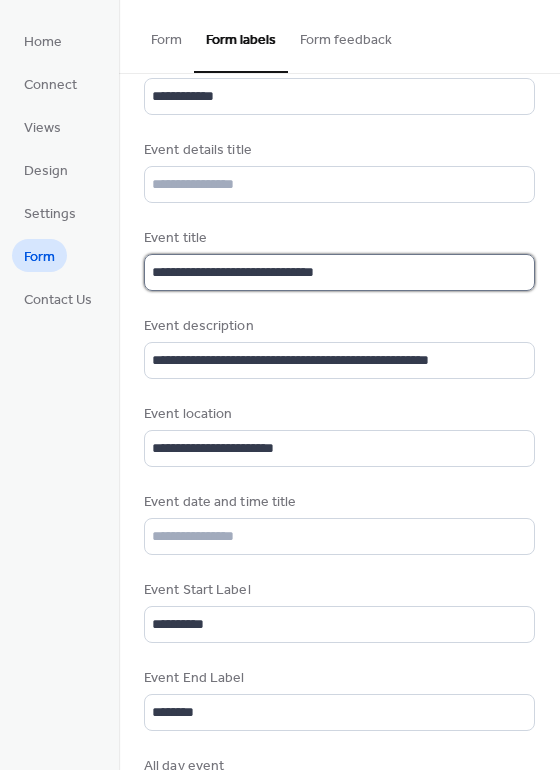 click on "**********" at bounding box center (339, 272) 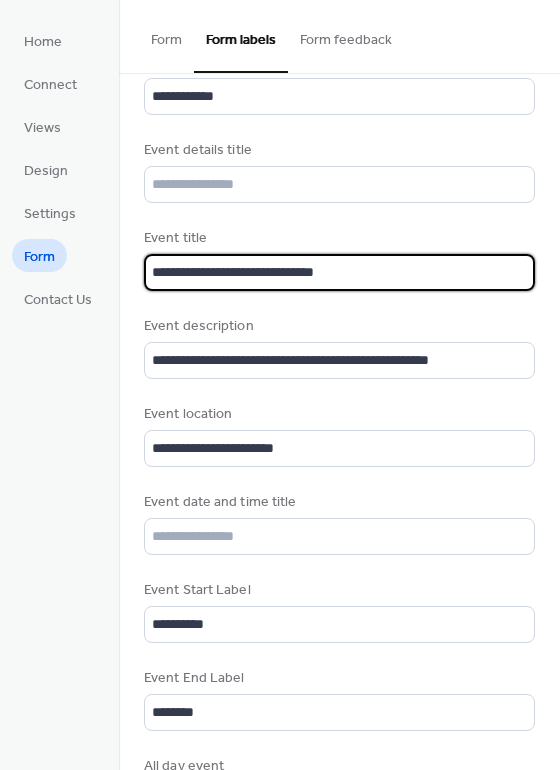 click on "**********" at bounding box center [339, 272] 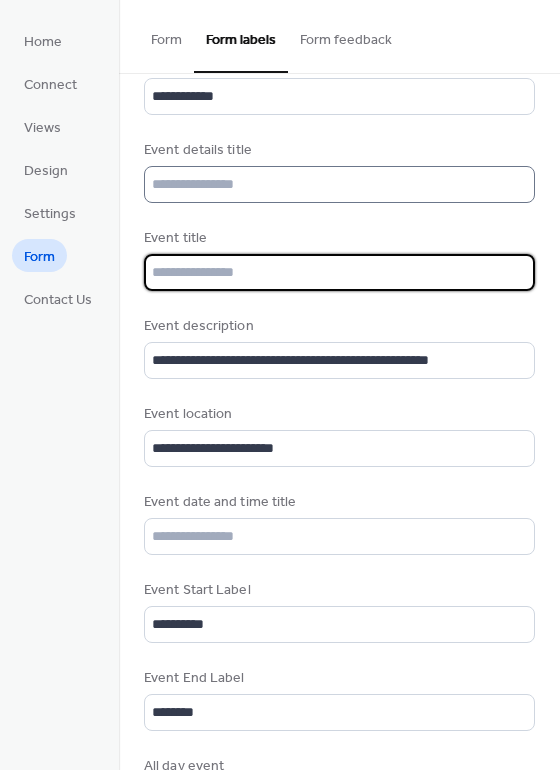 type 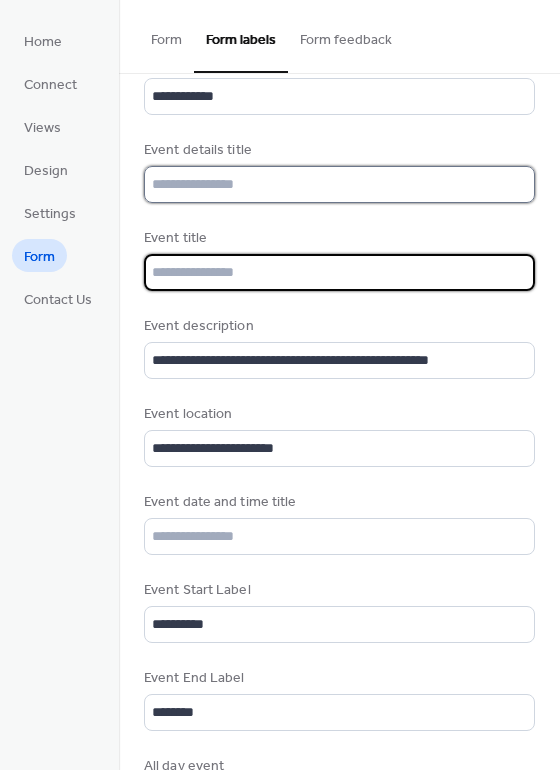 click at bounding box center [339, 184] 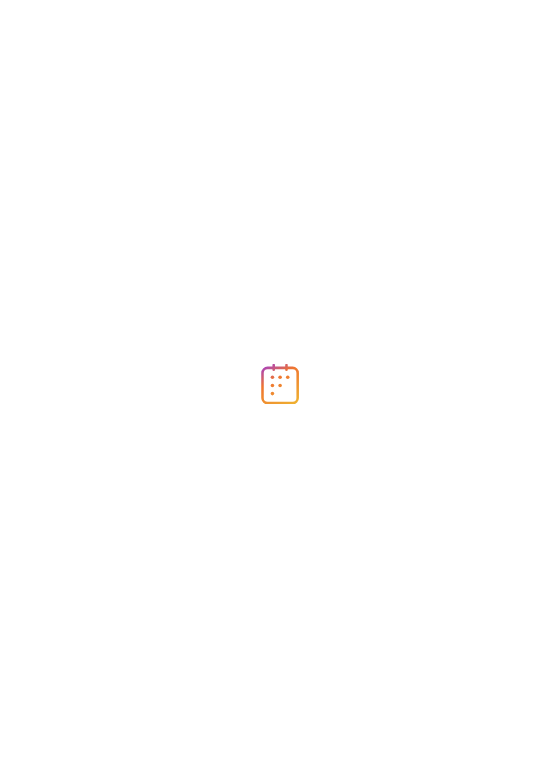 scroll, scrollTop: 0, scrollLeft: 0, axis: both 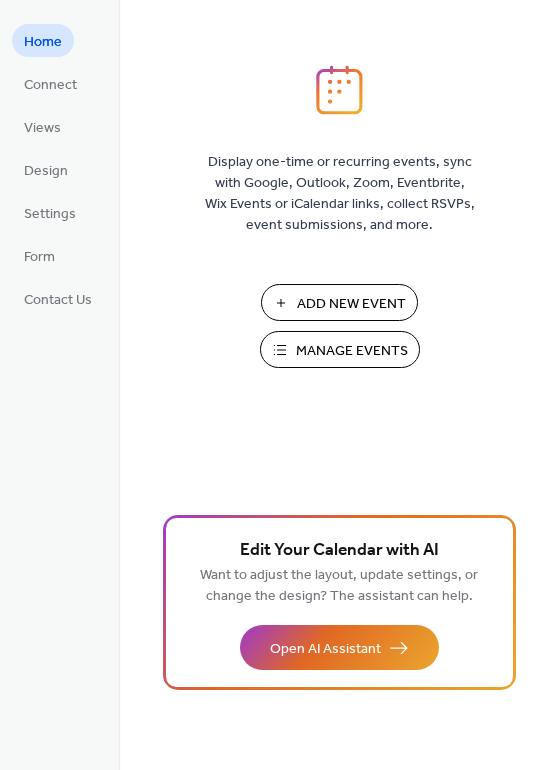 click on "Home Connect Views Design Settings Form Contact Us" at bounding box center [58, 169] 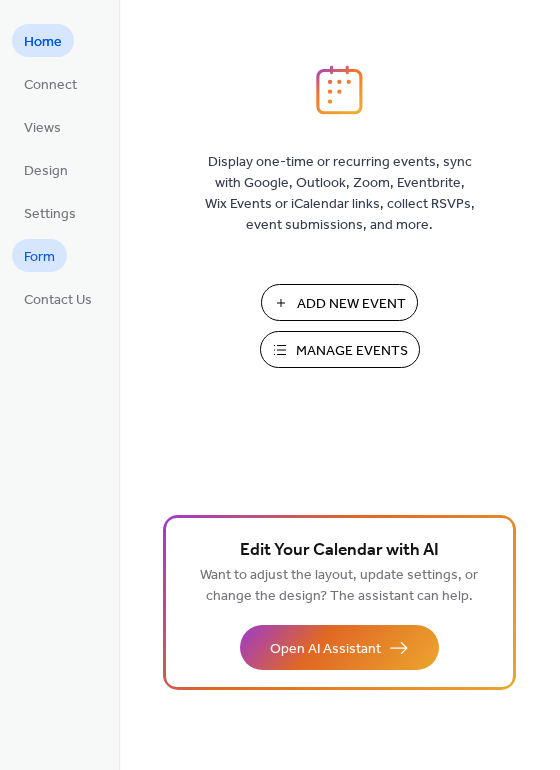 click on "Form" at bounding box center (39, 257) 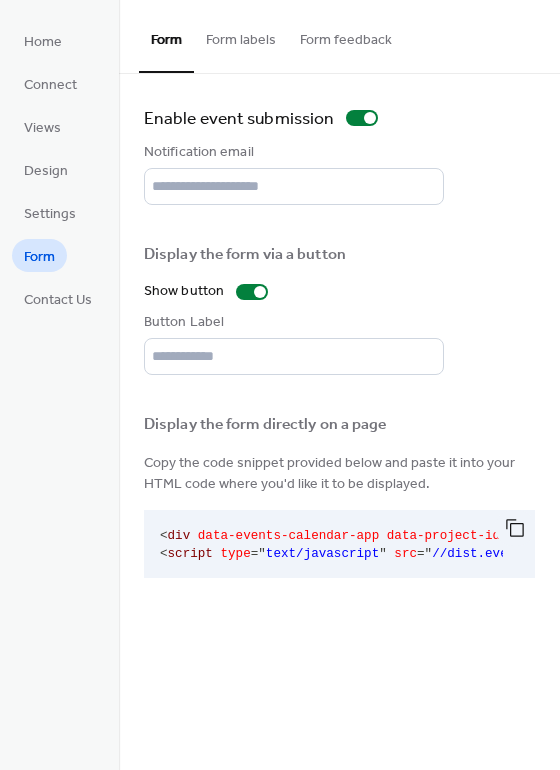 click on "Form feedback" at bounding box center (346, 35) 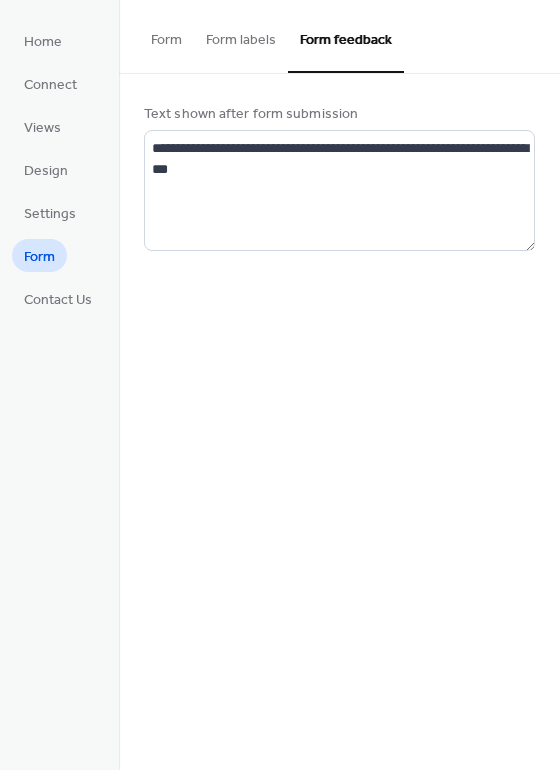 click on "Form labels" at bounding box center [241, 35] 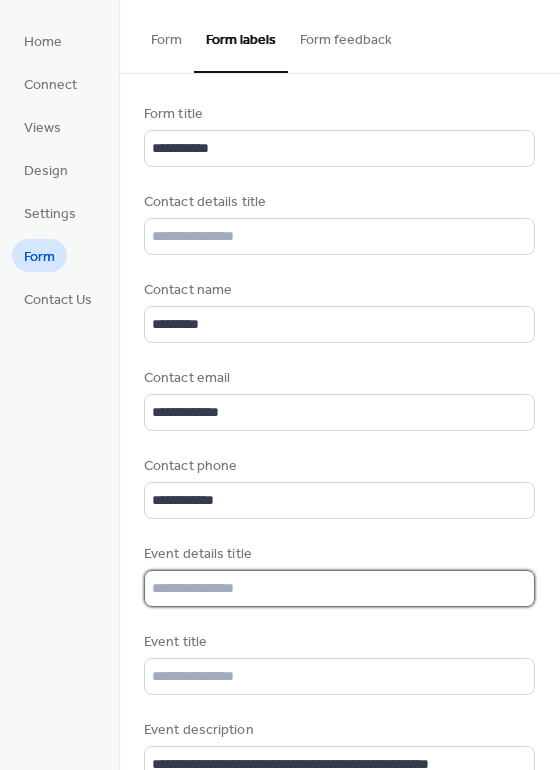 click at bounding box center (339, 588) 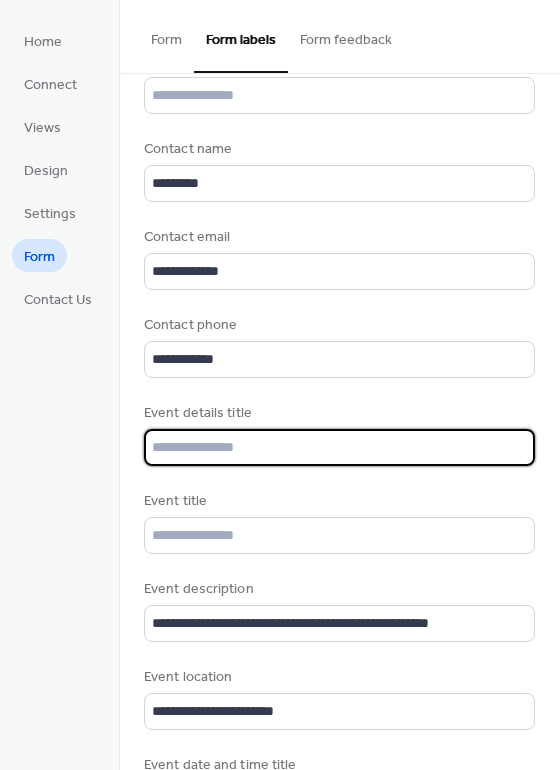 scroll, scrollTop: 145, scrollLeft: 0, axis: vertical 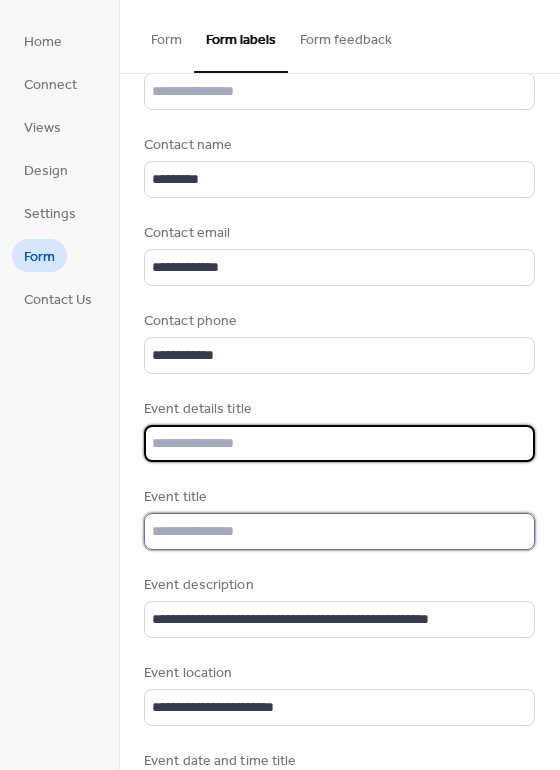 click at bounding box center [339, 531] 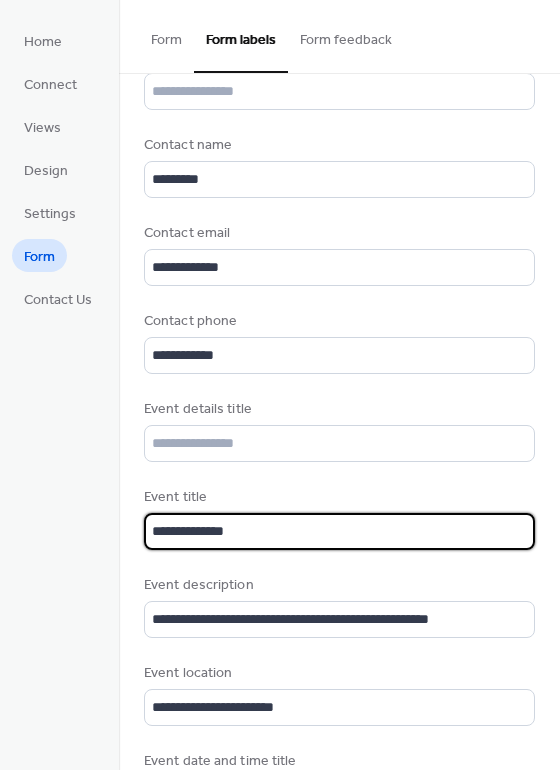 type on "**********" 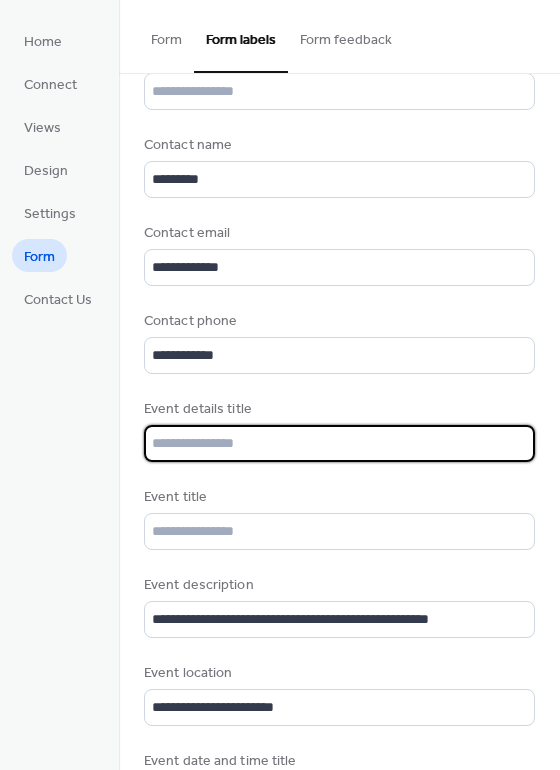 click at bounding box center (339, 443) 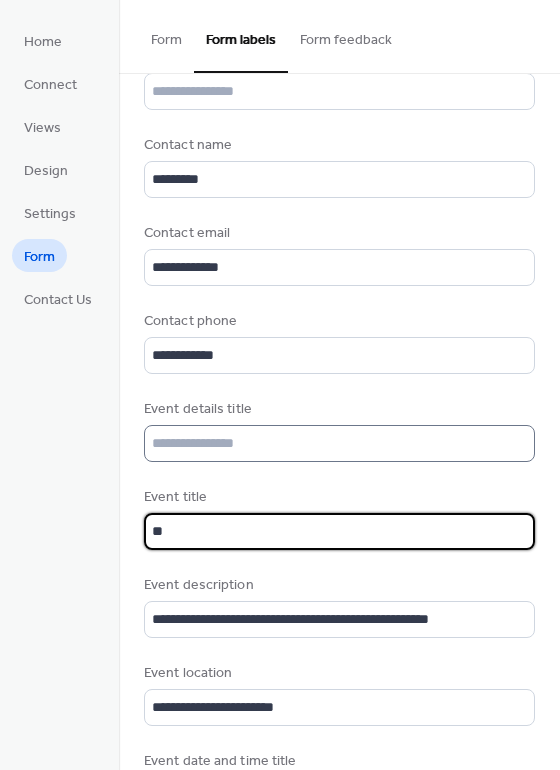 type on "*" 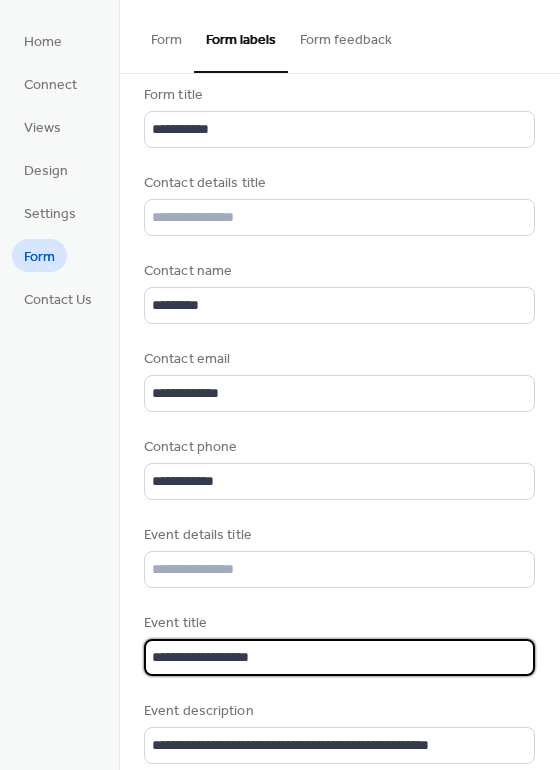 scroll, scrollTop: 0, scrollLeft: 0, axis: both 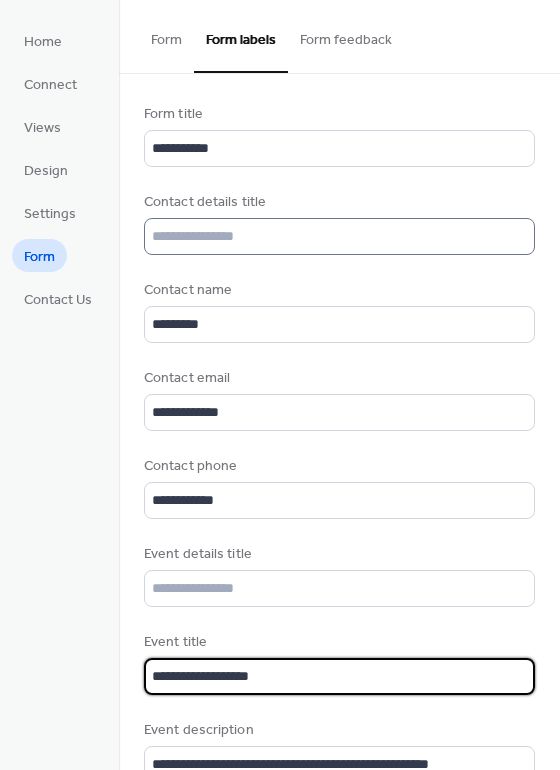 type on "**********" 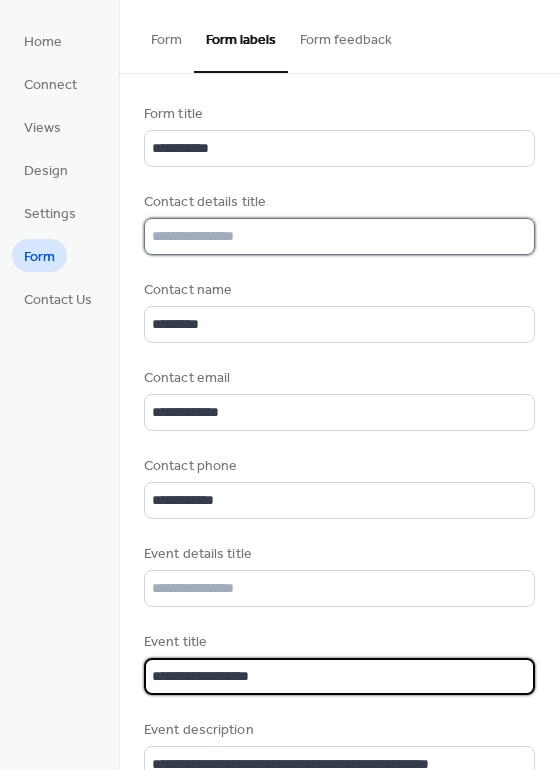 click at bounding box center (339, 236) 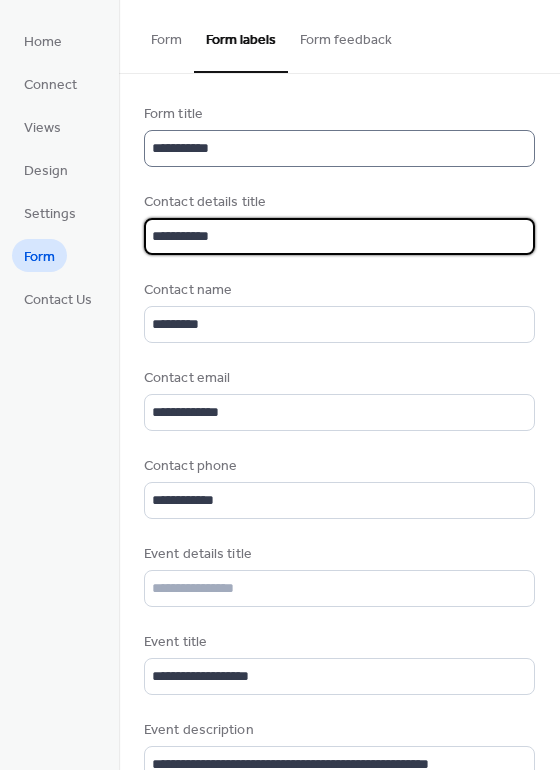 type on "**********" 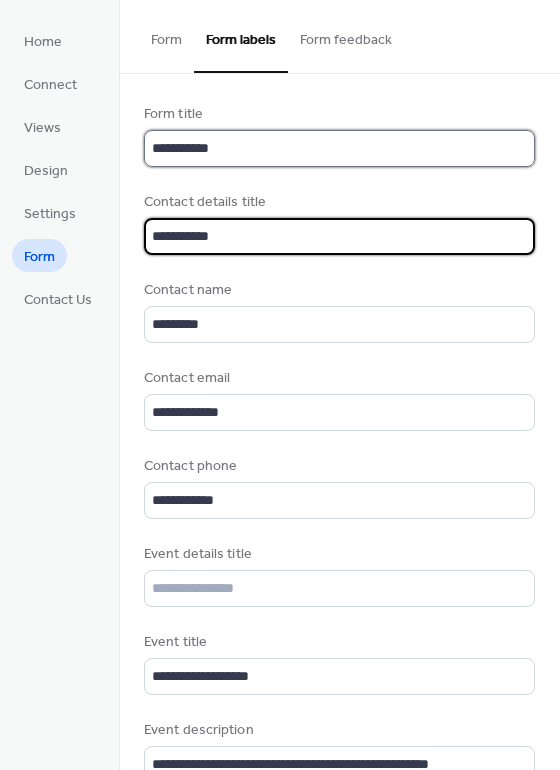 click on "**********" at bounding box center (339, 148) 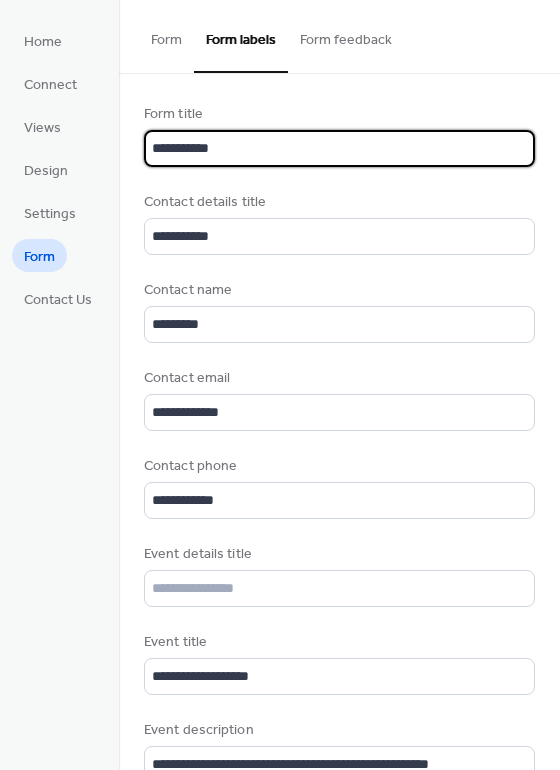 click on "**********" at bounding box center (339, 148) 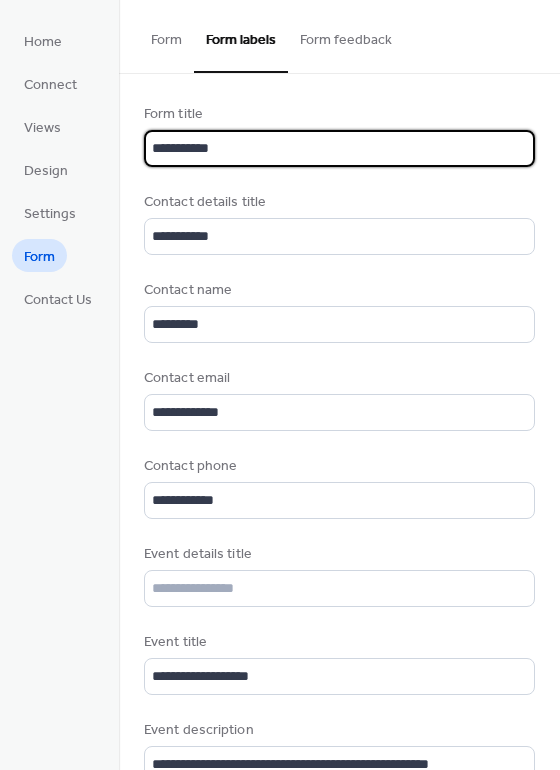 click on "**********" at bounding box center (336, 148) 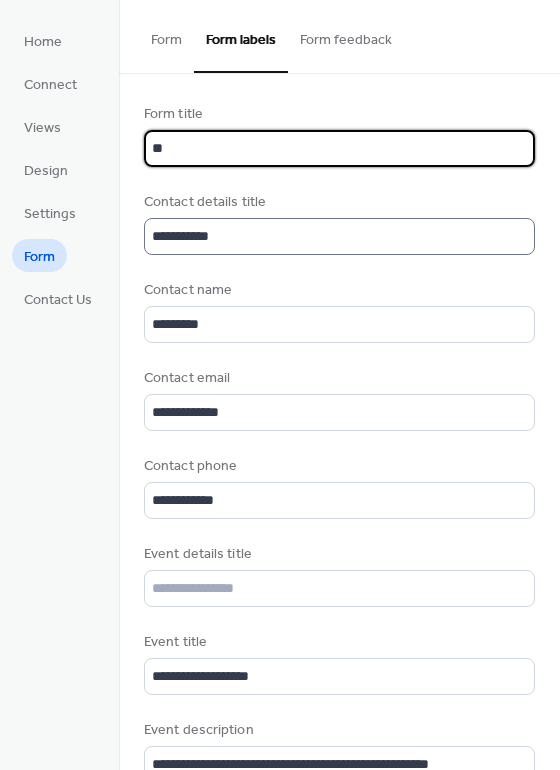 type on "*" 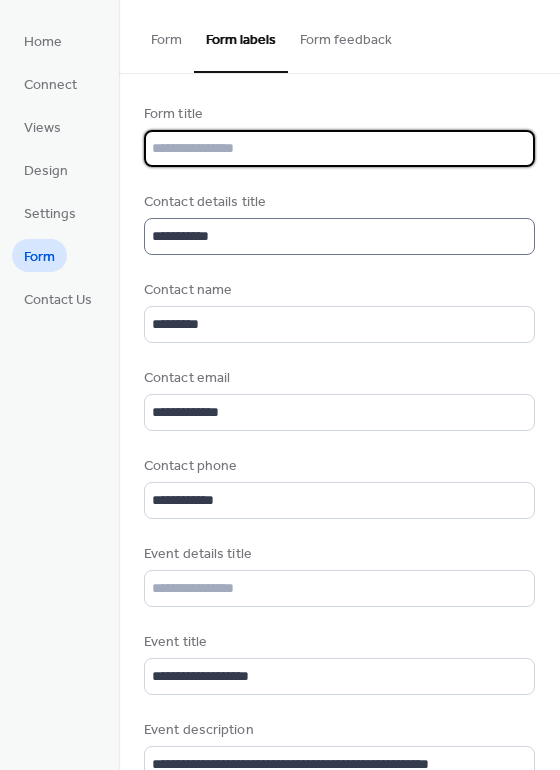 scroll, scrollTop: 0, scrollLeft: 0, axis: both 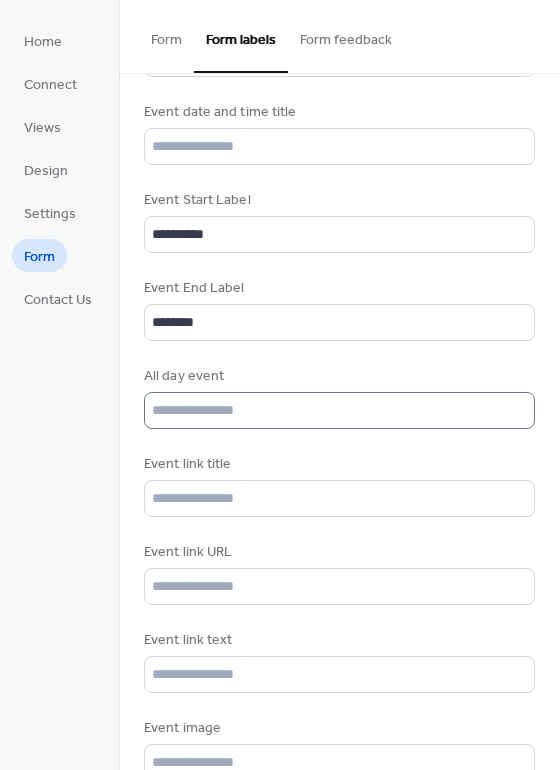 type 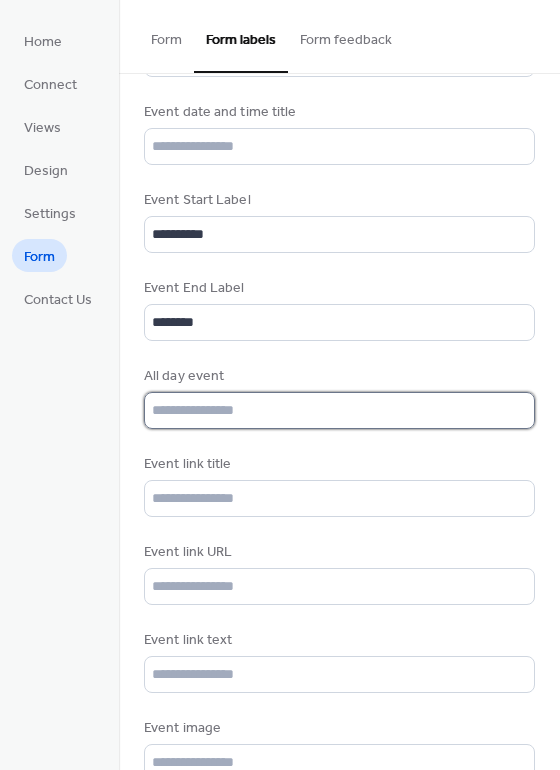 click at bounding box center (339, 410) 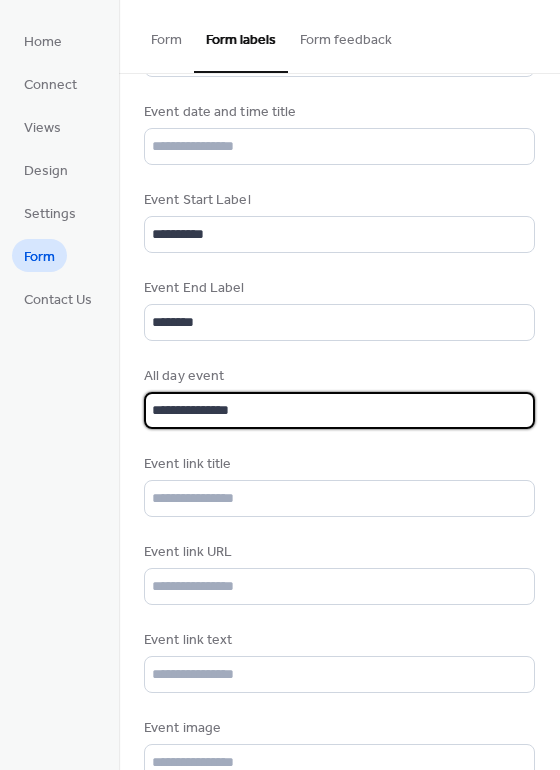 type on "**********" 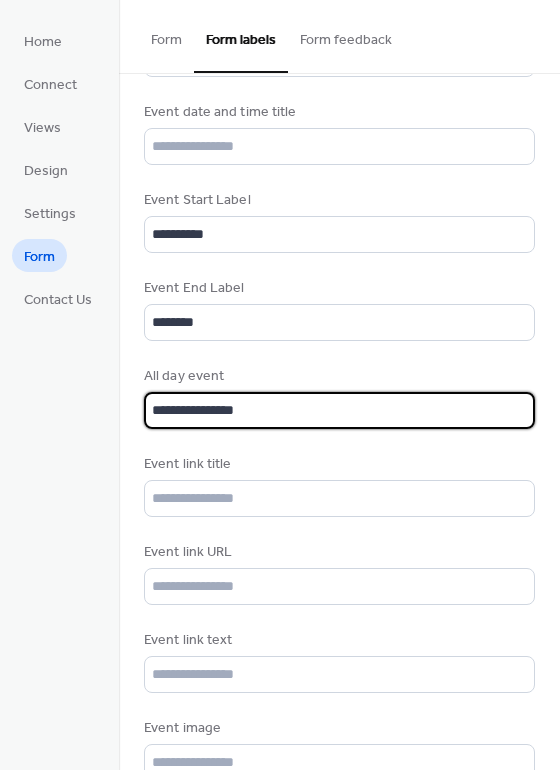 type 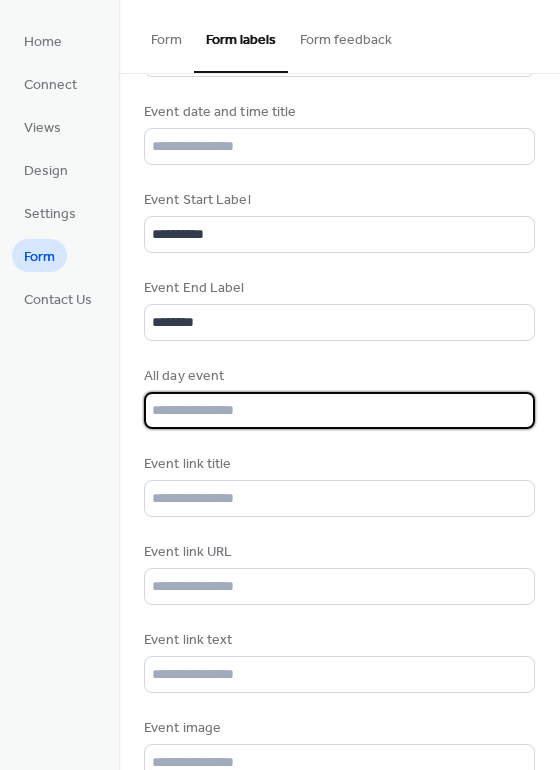 scroll, scrollTop: 835, scrollLeft: 0, axis: vertical 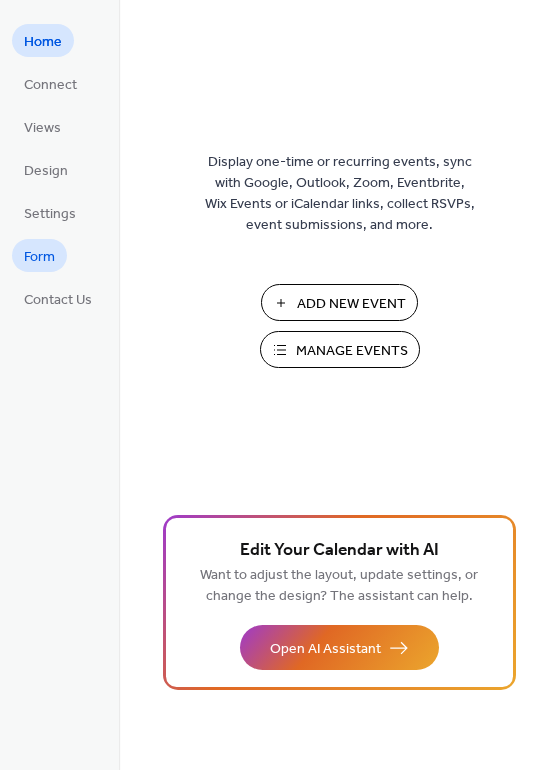 click on "Form" at bounding box center [39, 255] 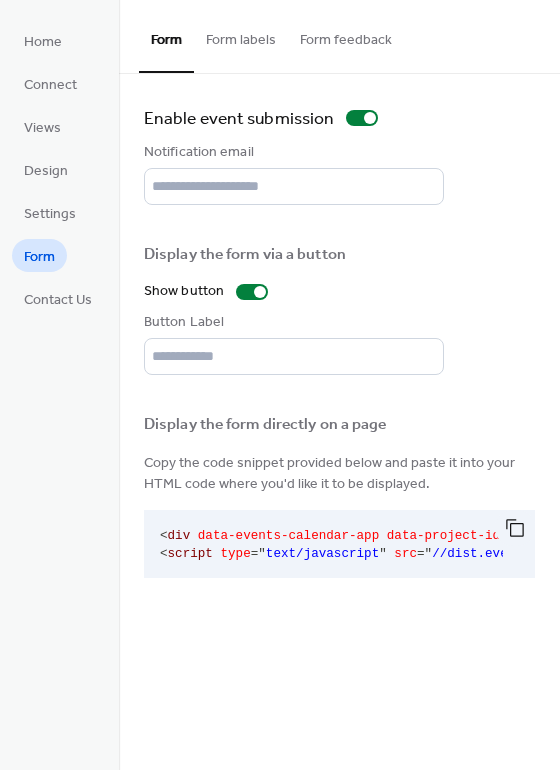 click on "Form labels" at bounding box center (241, 35) 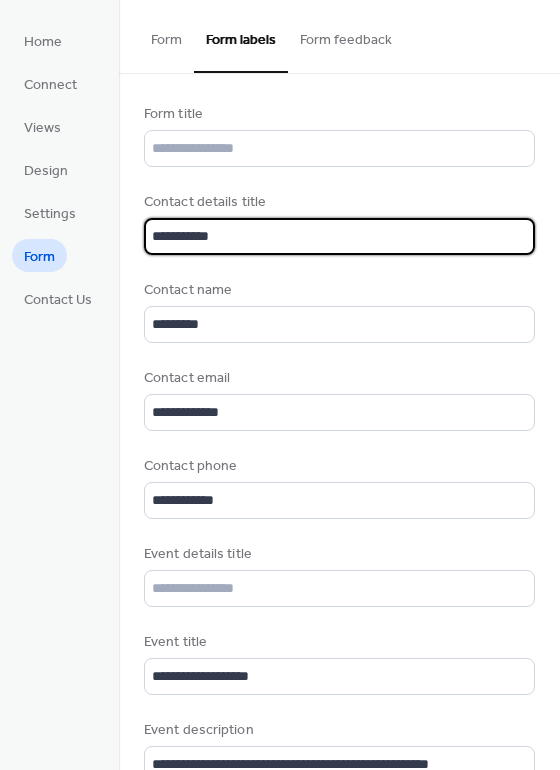 click on "**********" at bounding box center [339, 236] 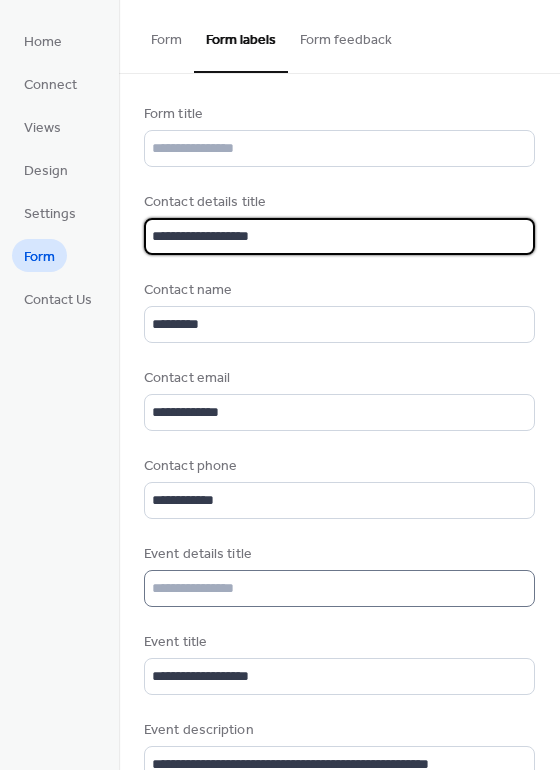 type on "**********" 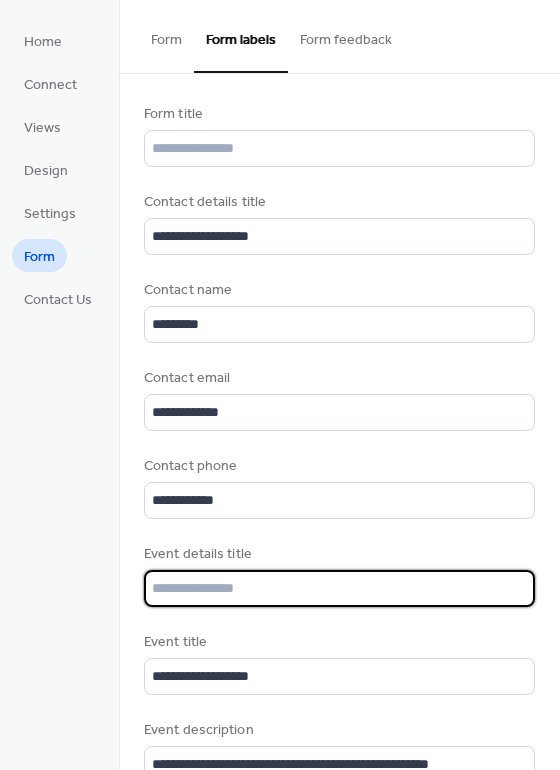 scroll, scrollTop: 0, scrollLeft: 0, axis: both 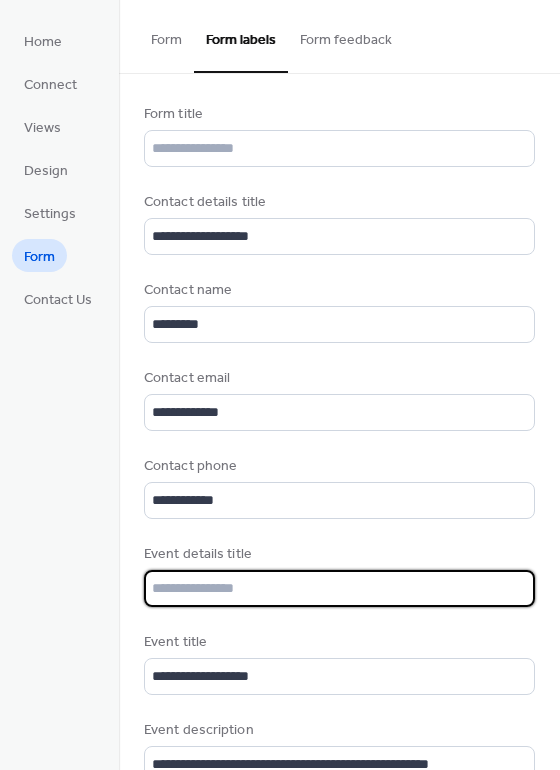 click at bounding box center (339, 588) 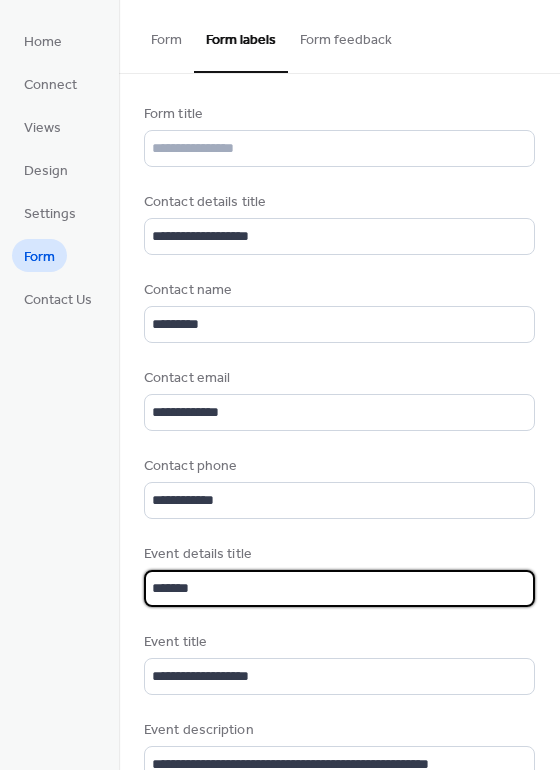 scroll, scrollTop: 2, scrollLeft: 0, axis: vertical 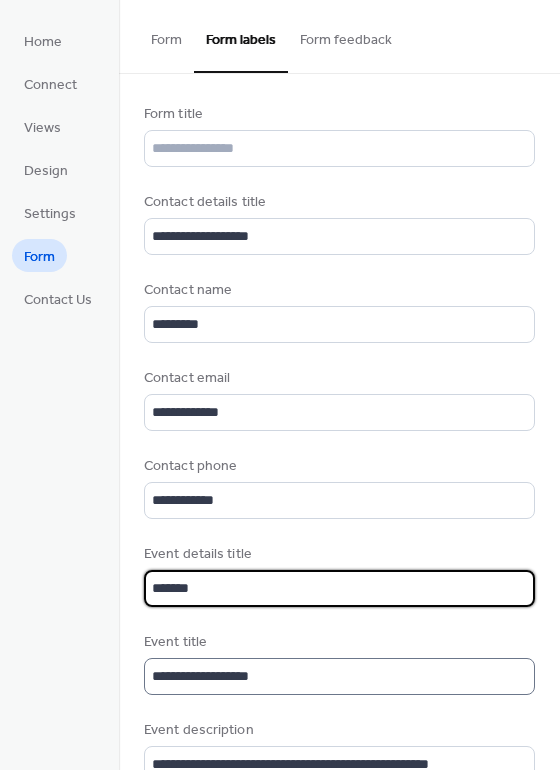 type on "*******" 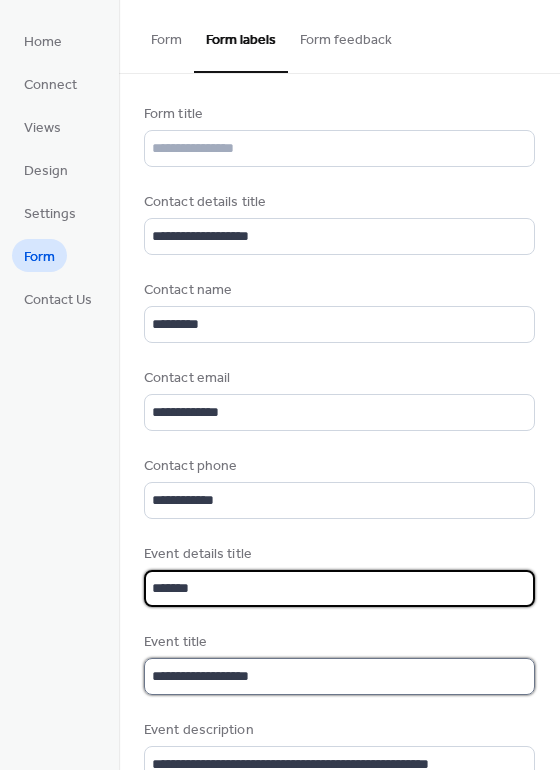 click on "**********" at bounding box center [339, 676] 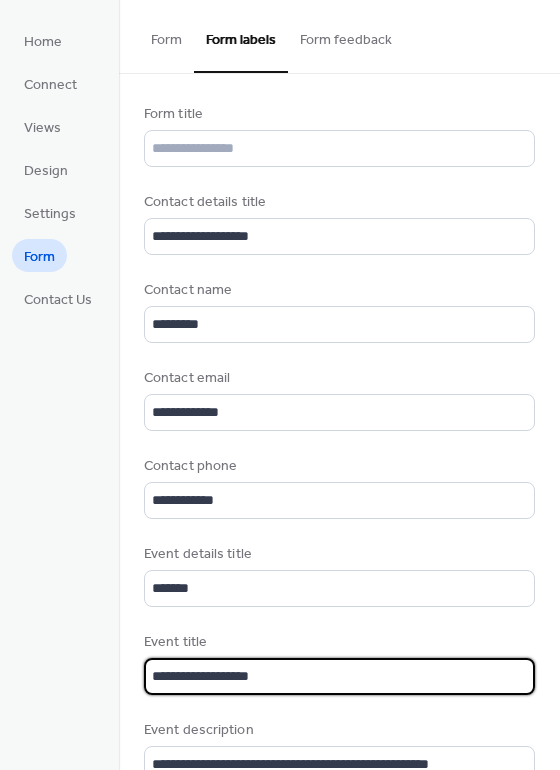 click on "**********" at bounding box center (339, 676) 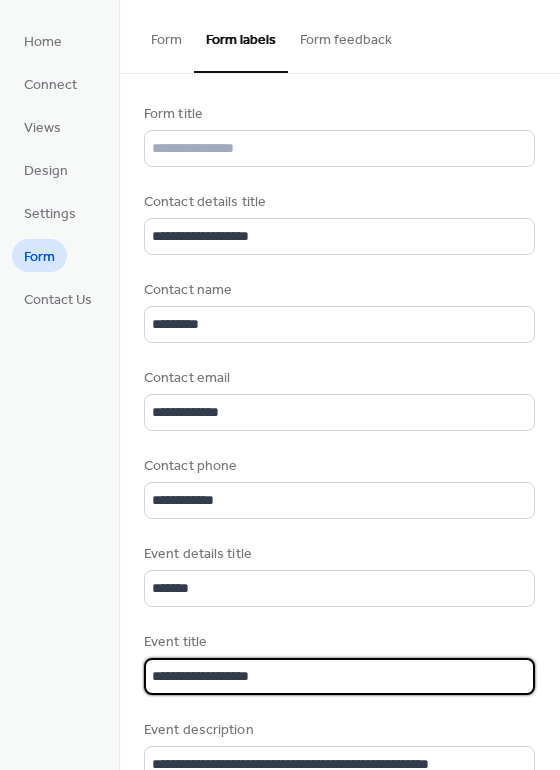 scroll, scrollTop: 2, scrollLeft: 0, axis: vertical 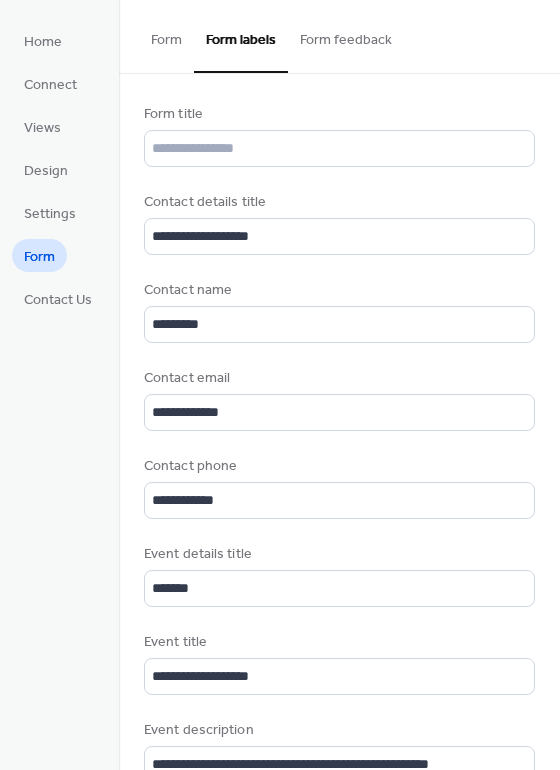 click on "**********" at bounding box center [339, 839] 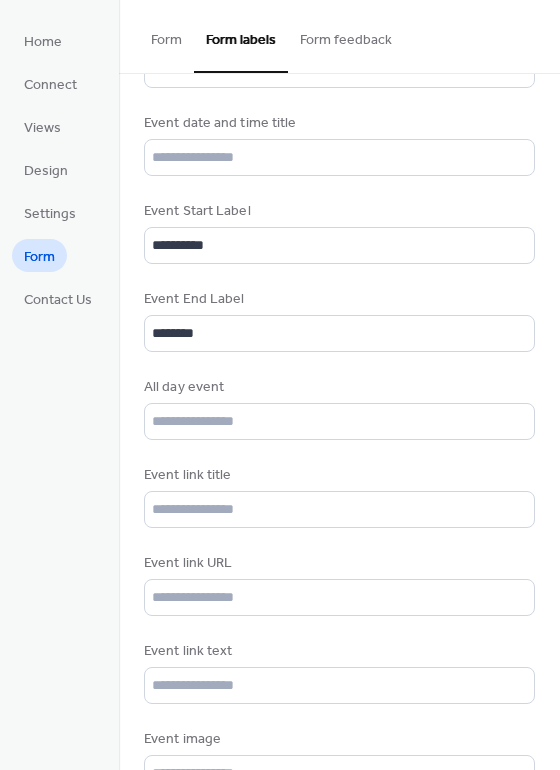scroll, scrollTop: 835, scrollLeft: 0, axis: vertical 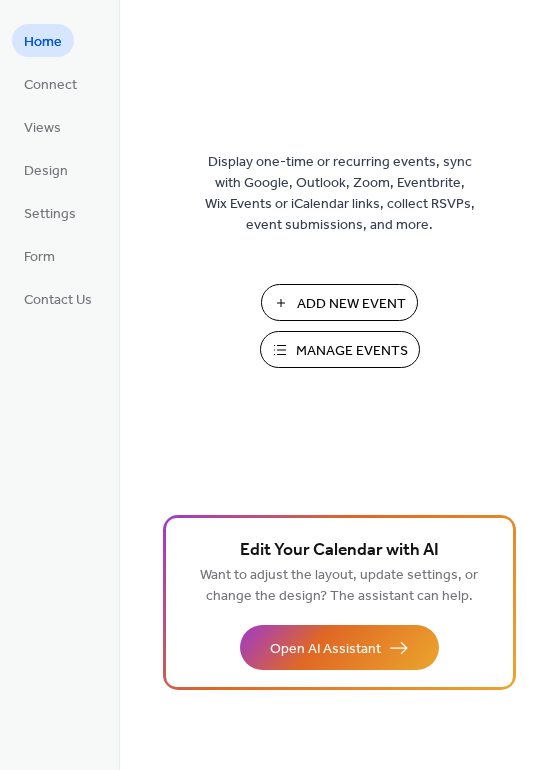 click on "Home Connect Views Design Settings Form Contact Us" at bounding box center [58, 169] 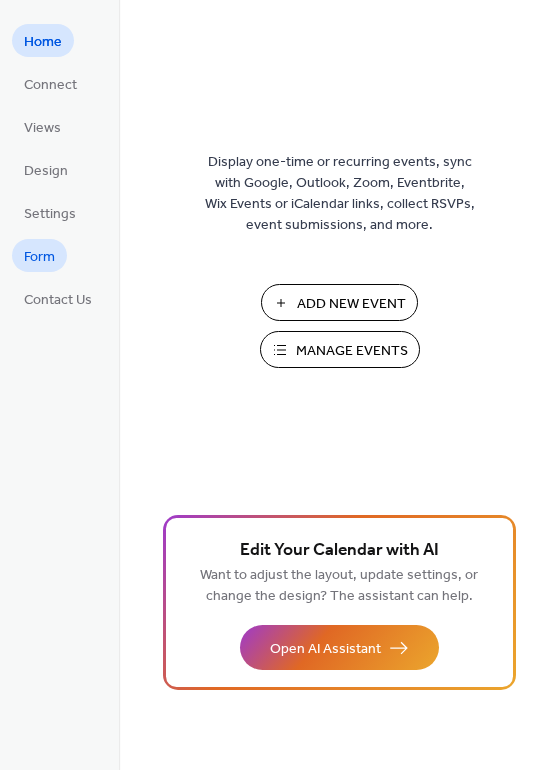 click on "Form" at bounding box center [39, 255] 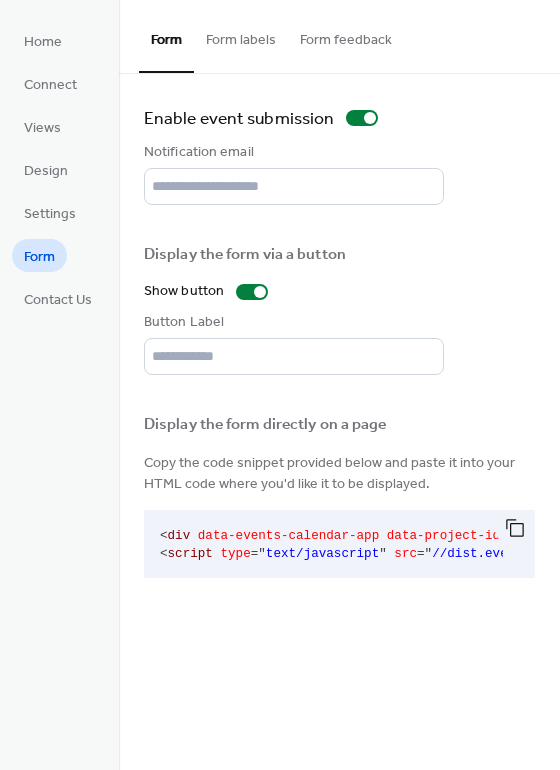 click on "Form labels" at bounding box center [241, 35] 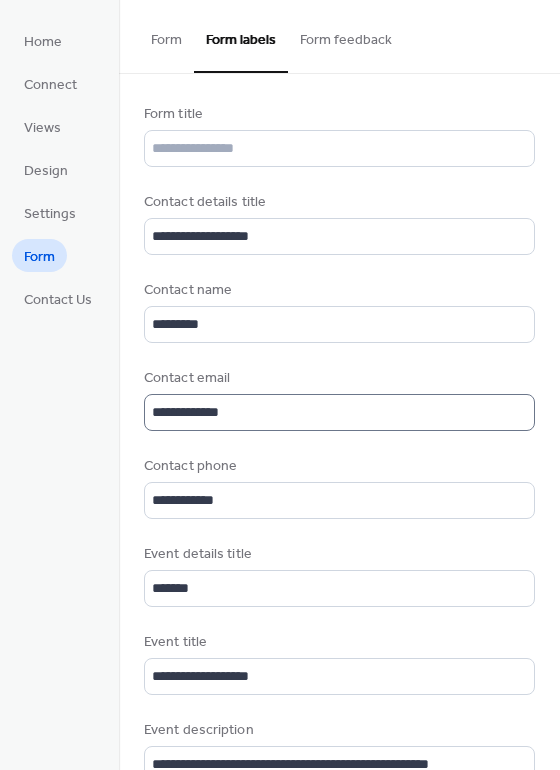 scroll, scrollTop: 2, scrollLeft: 0, axis: vertical 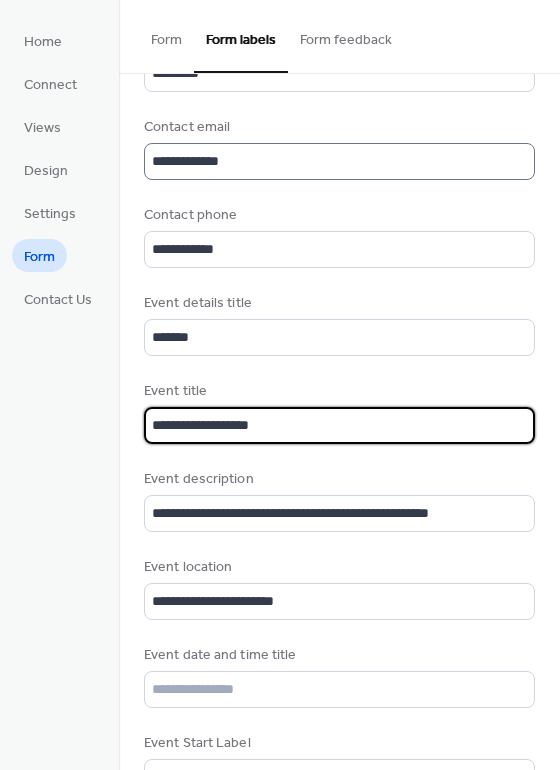 click on "**********" at bounding box center (339, 425) 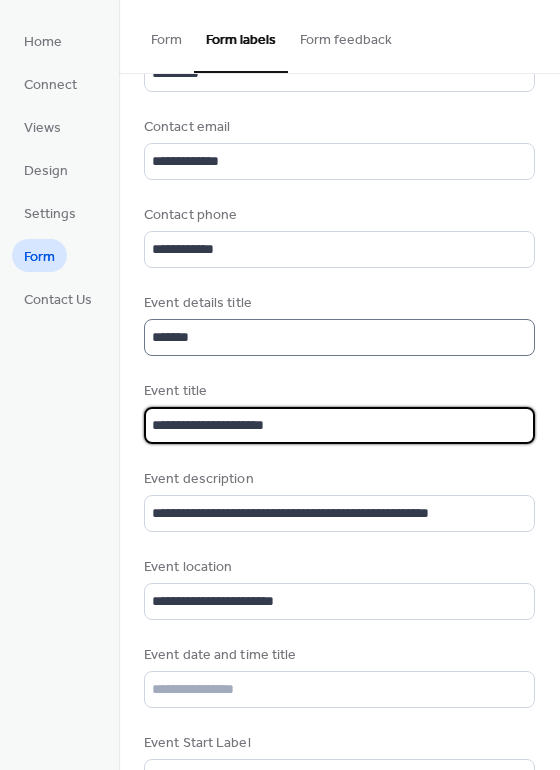 scroll, scrollTop: 239, scrollLeft: 0, axis: vertical 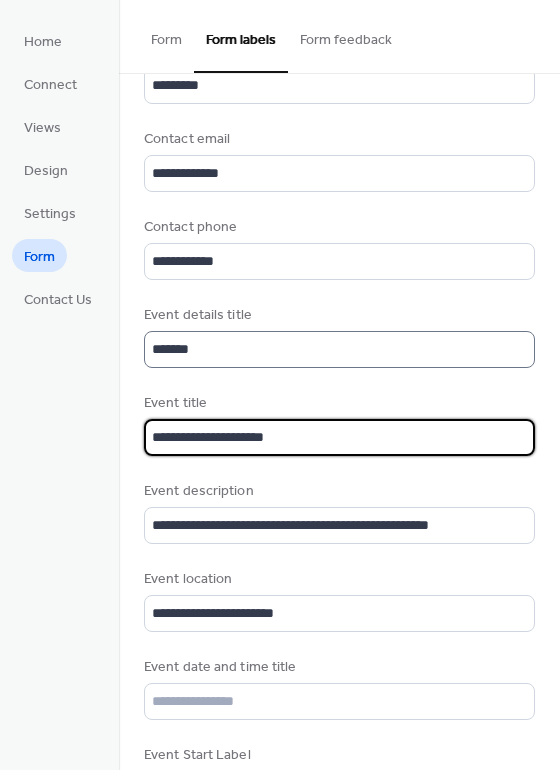 type on "**********" 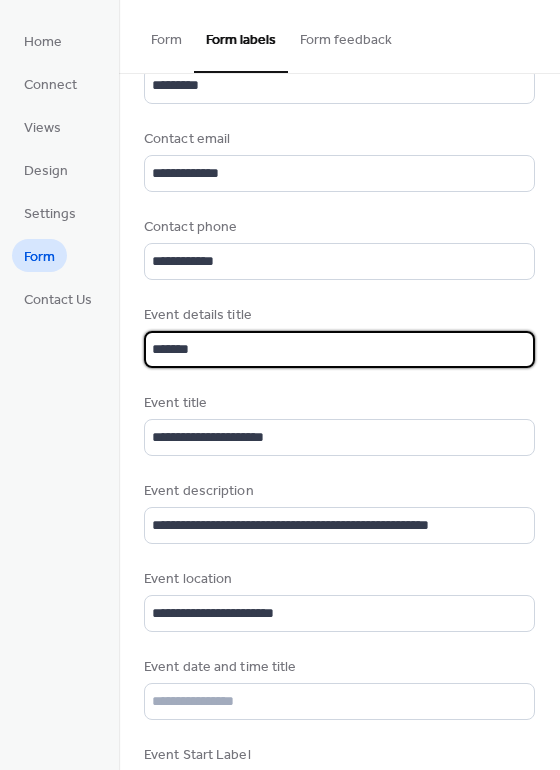 click on "*******" at bounding box center (339, 349) 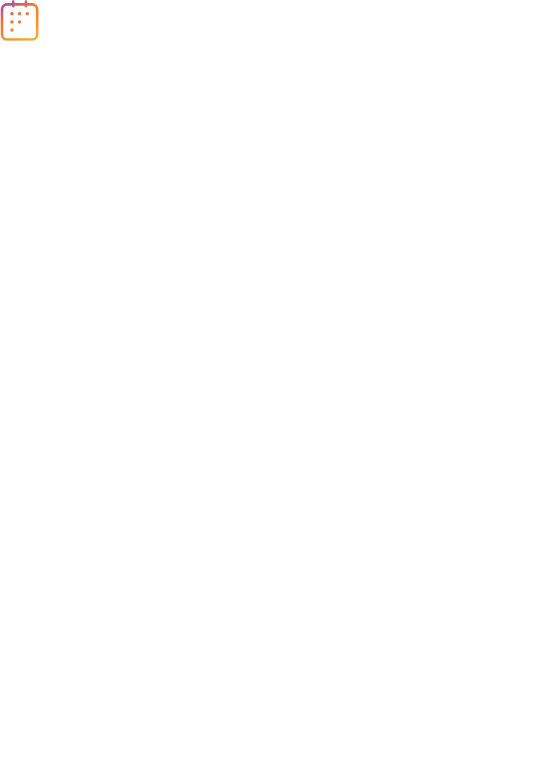 scroll, scrollTop: 0, scrollLeft: 0, axis: both 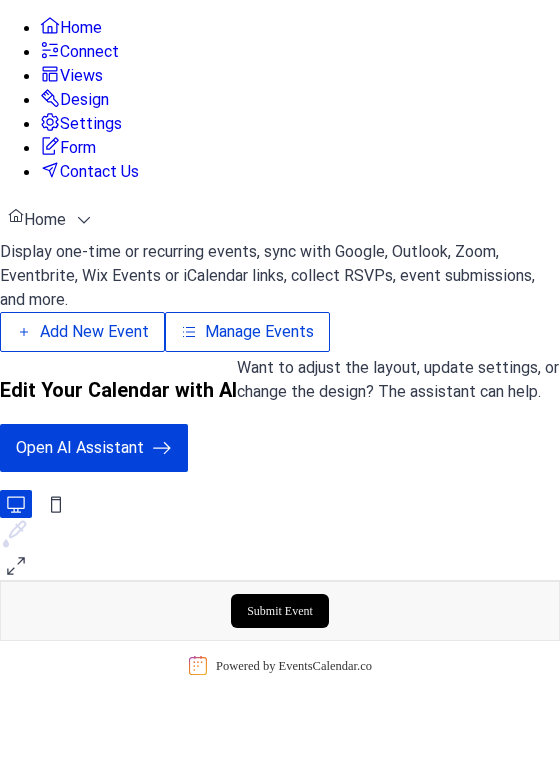click on "Form" at bounding box center (78, 148) 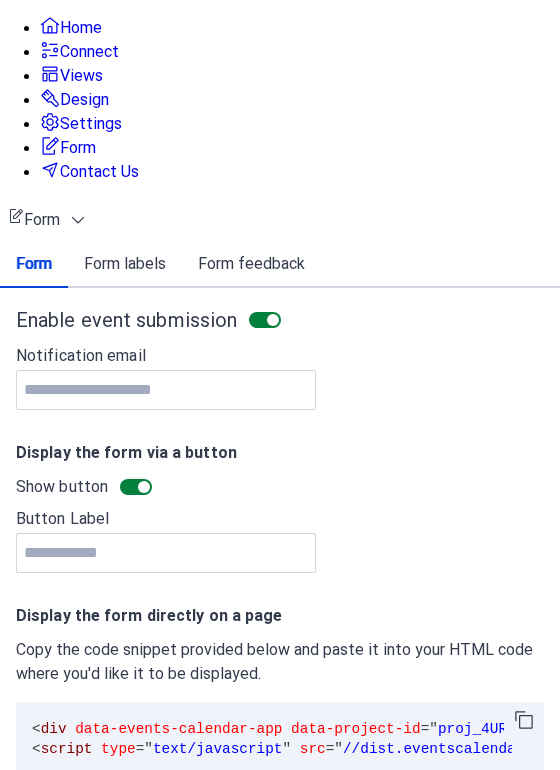 click on "Form labels" at bounding box center (125, 264) 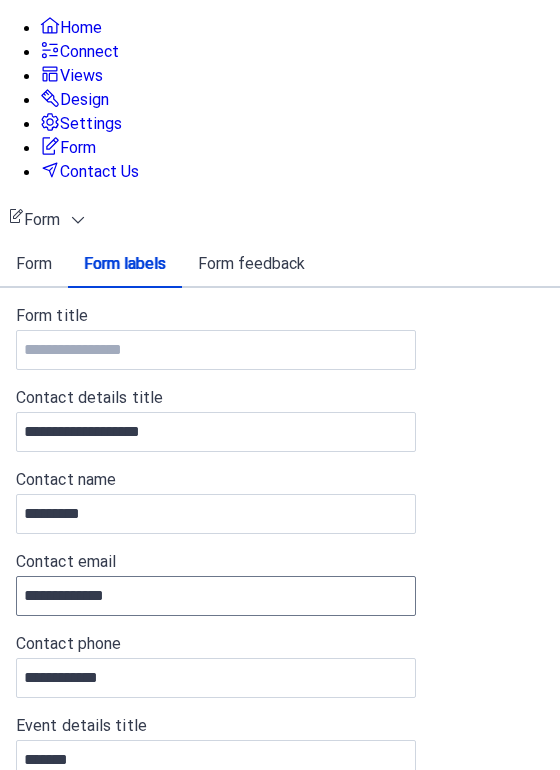 scroll, scrollTop: 2, scrollLeft: 0, axis: vertical 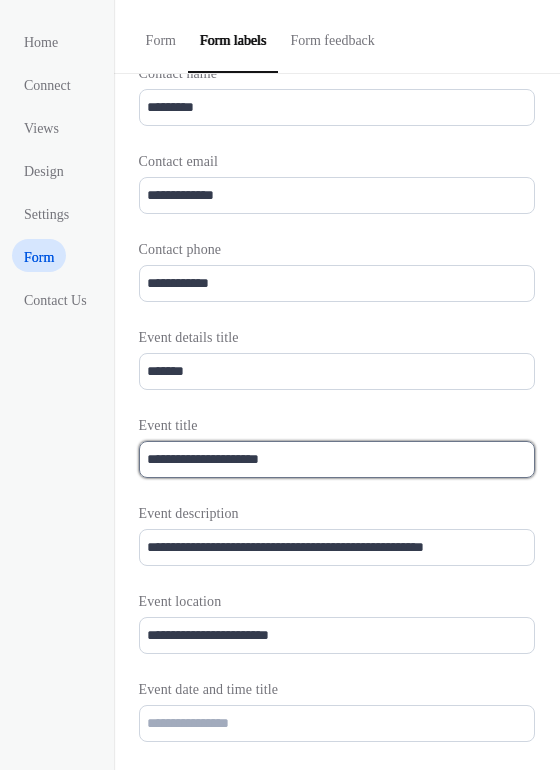 click on "**********" at bounding box center (337, 459) 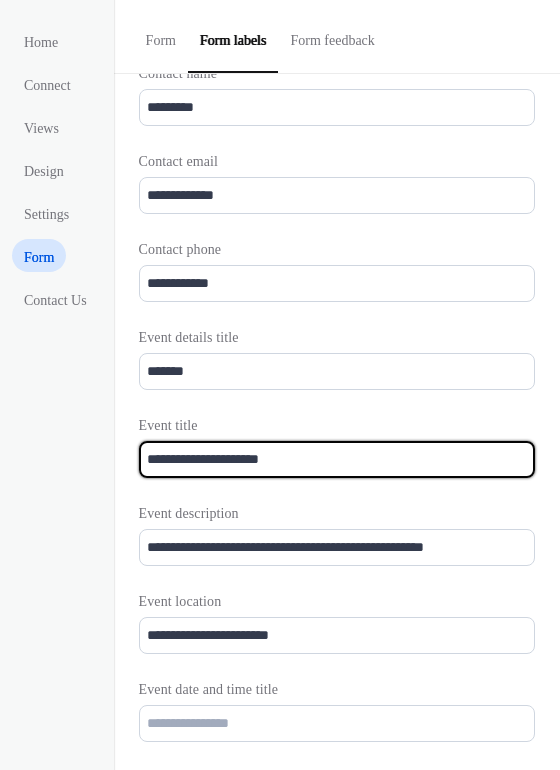 click on "**********" at bounding box center (337, 459) 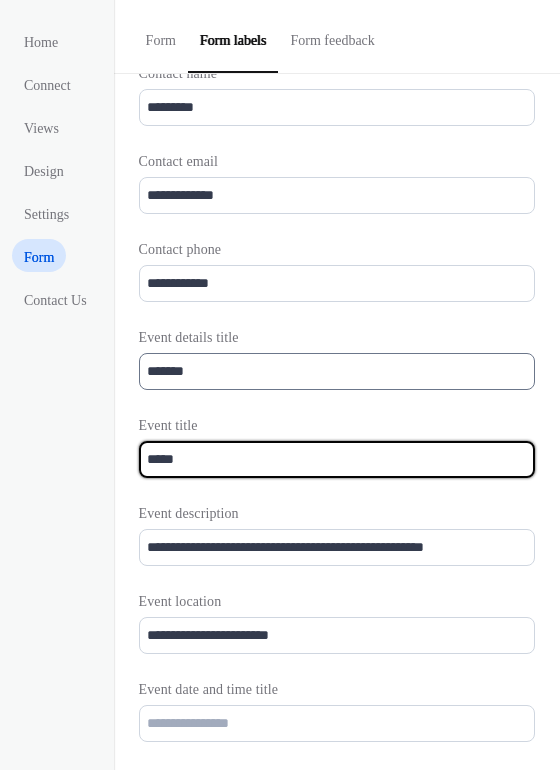 type on "*****" 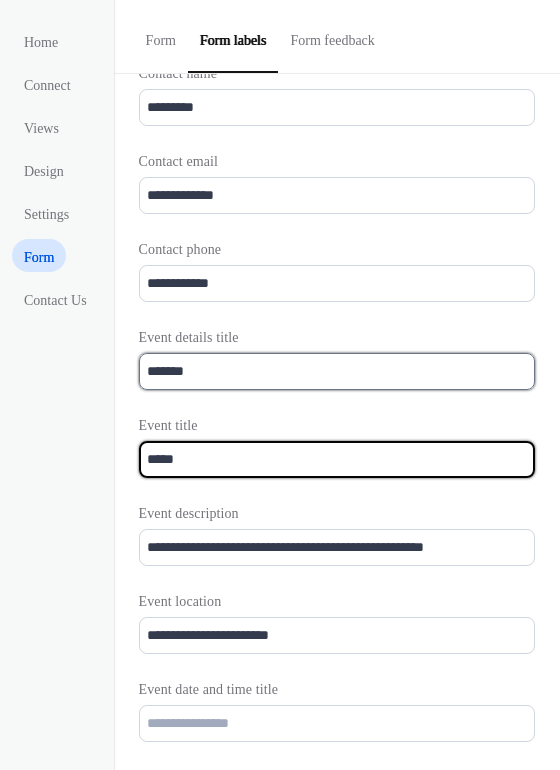 click on "*******" at bounding box center [337, 371] 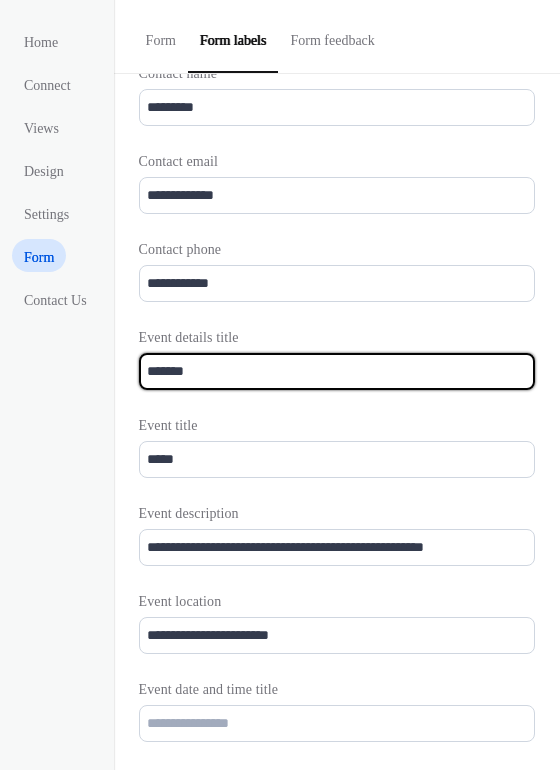 click on "*******" at bounding box center (337, 371) 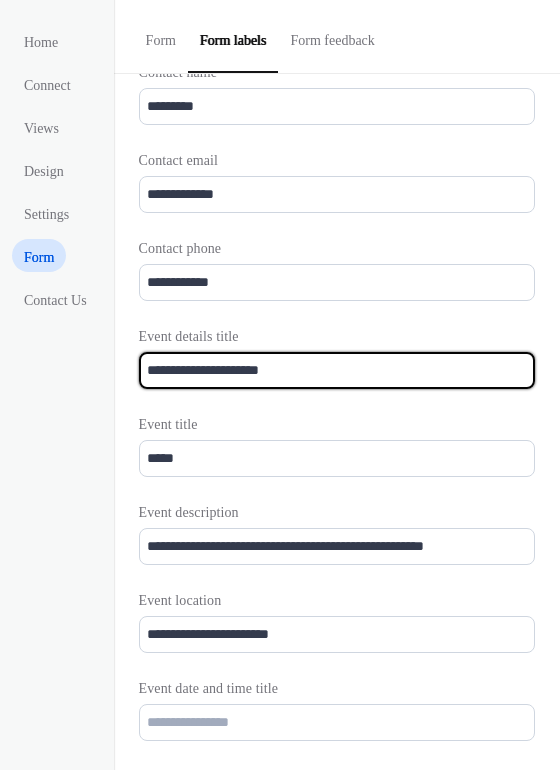 type on "**********" 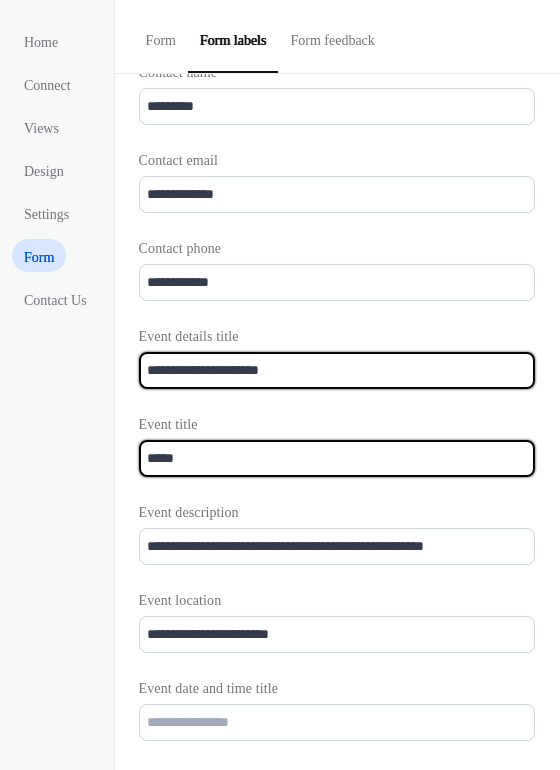 scroll, scrollTop: 0, scrollLeft: 0, axis: both 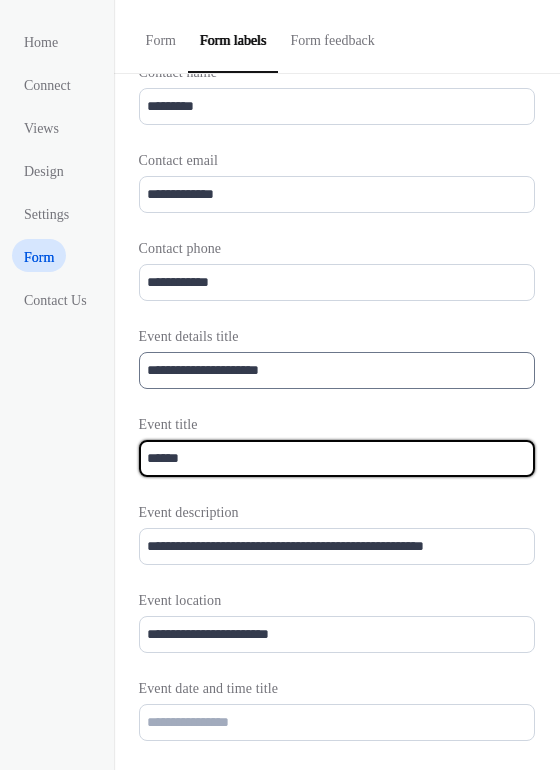 type on "*******" 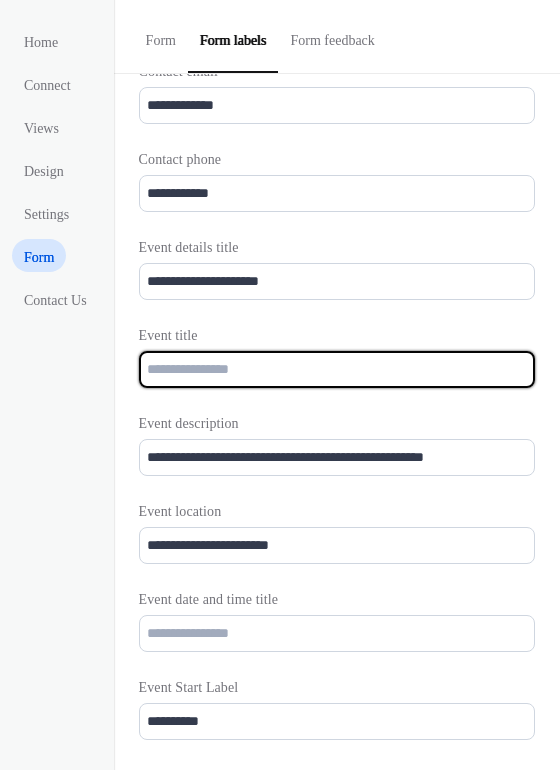 scroll, scrollTop: 309, scrollLeft: 0, axis: vertical 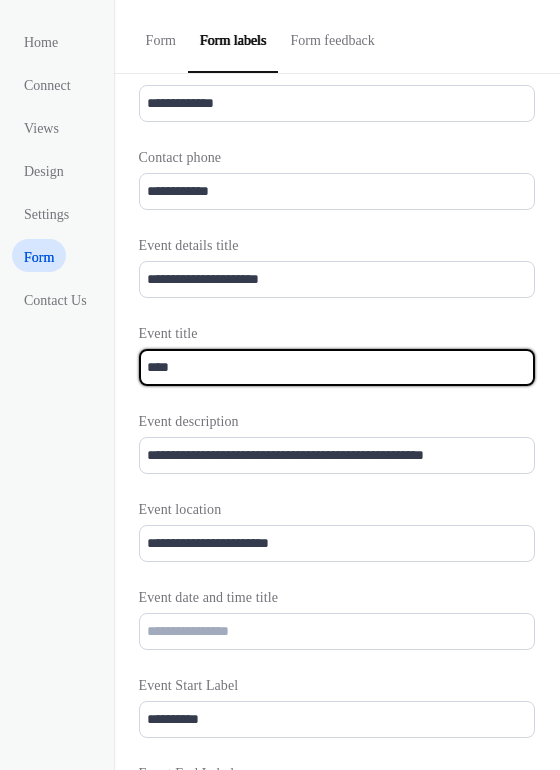 type on "****" 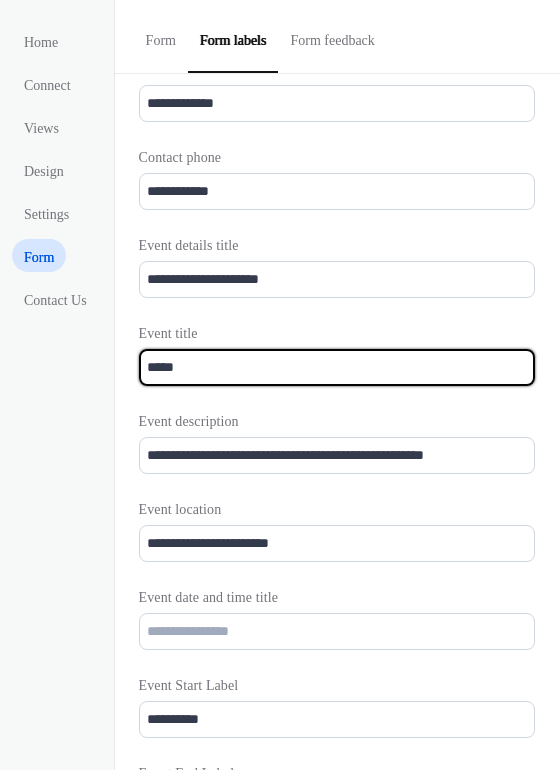 scroll, scrollTop: 309, scrollLeft: 0, axis: vertical 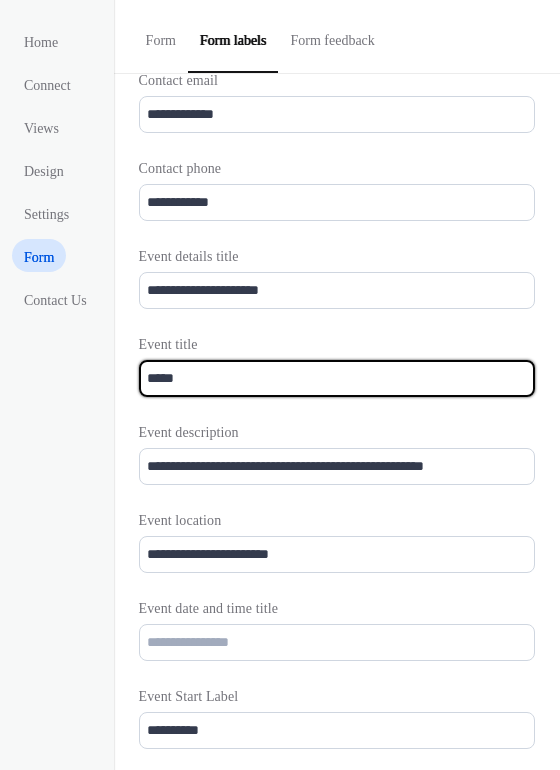 type 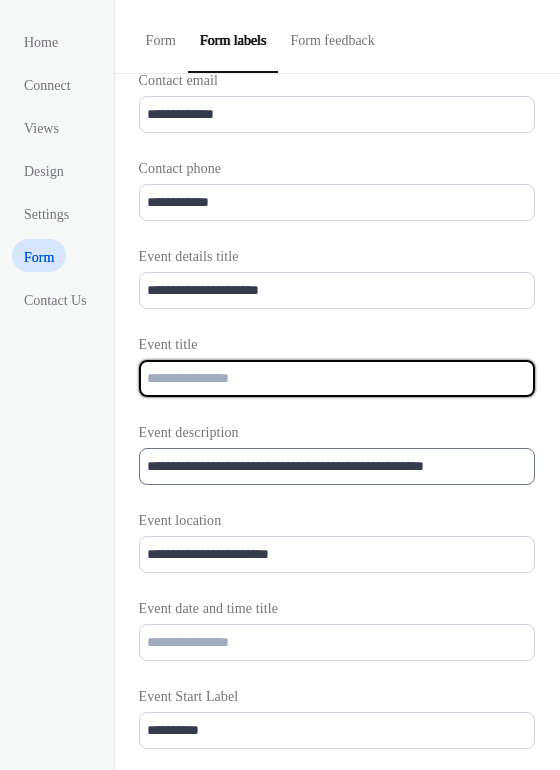 scroll, scrollTop: 2, scrollLeft: 0, axis: vertical 